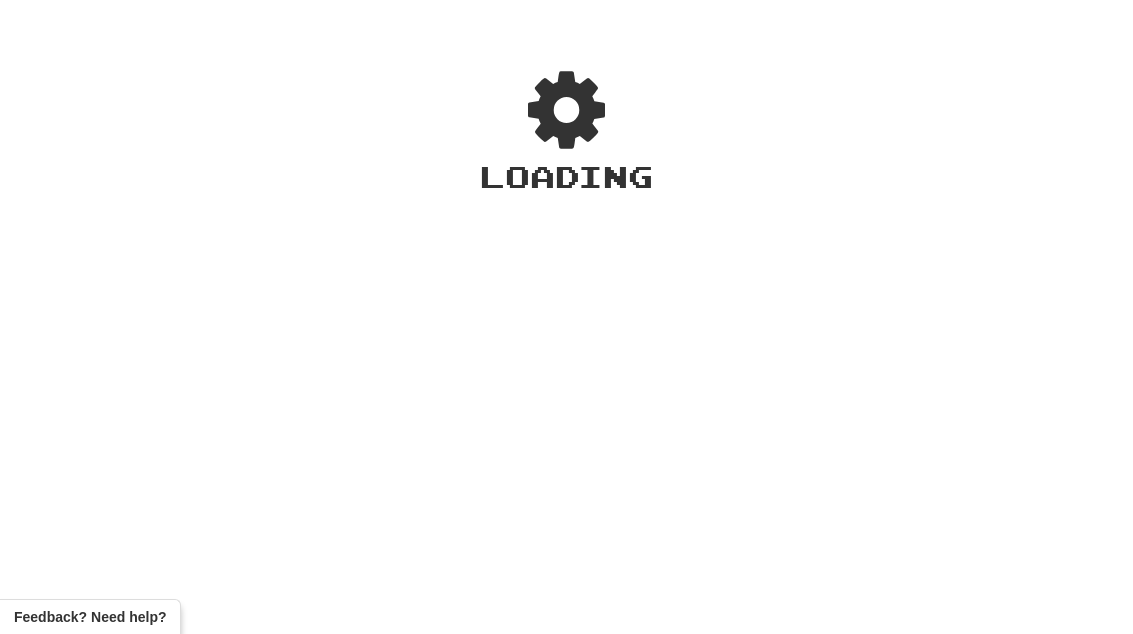 scroll, scrollTop: 0, scrollLeft: 0, axis: both 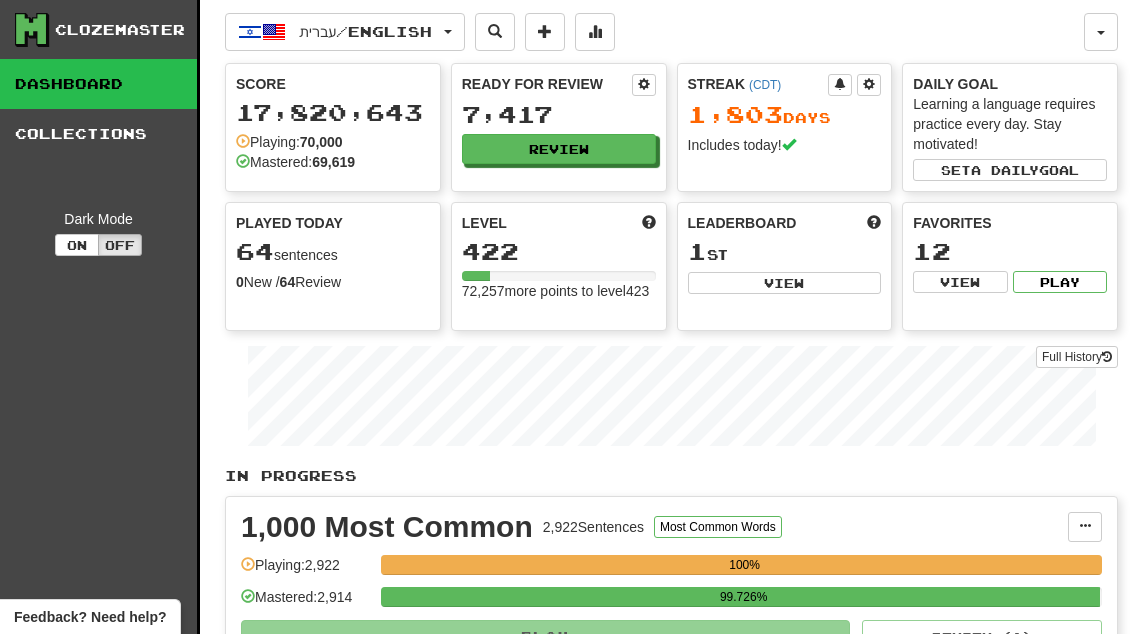 click on "Review" at bounding box center (559, 149) 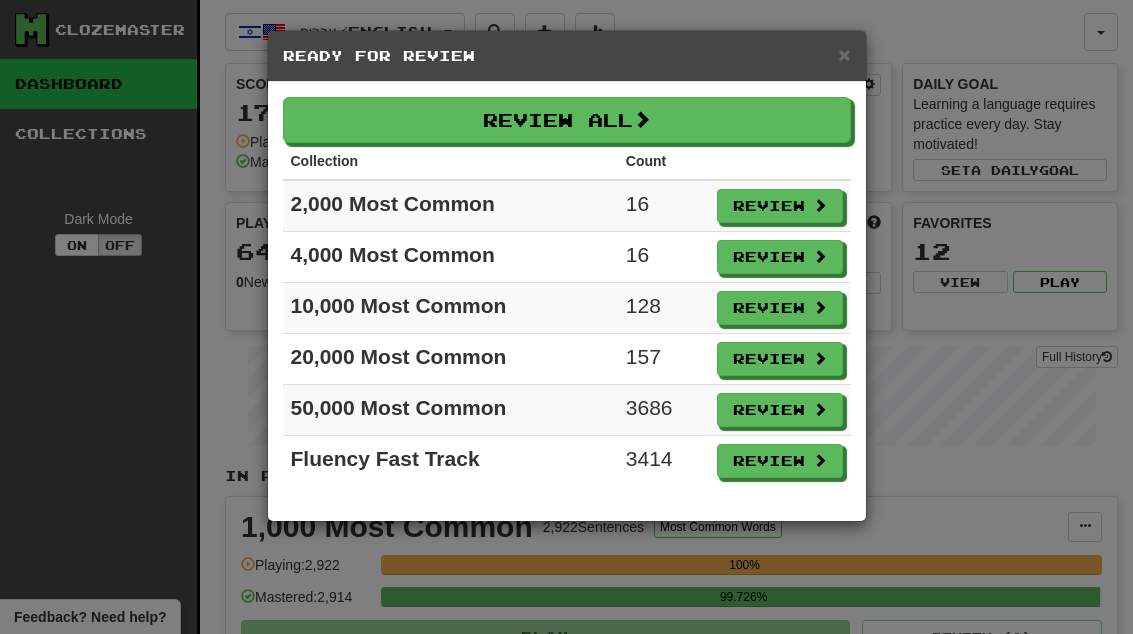 click on "Review" at bounding box center (780, 359) 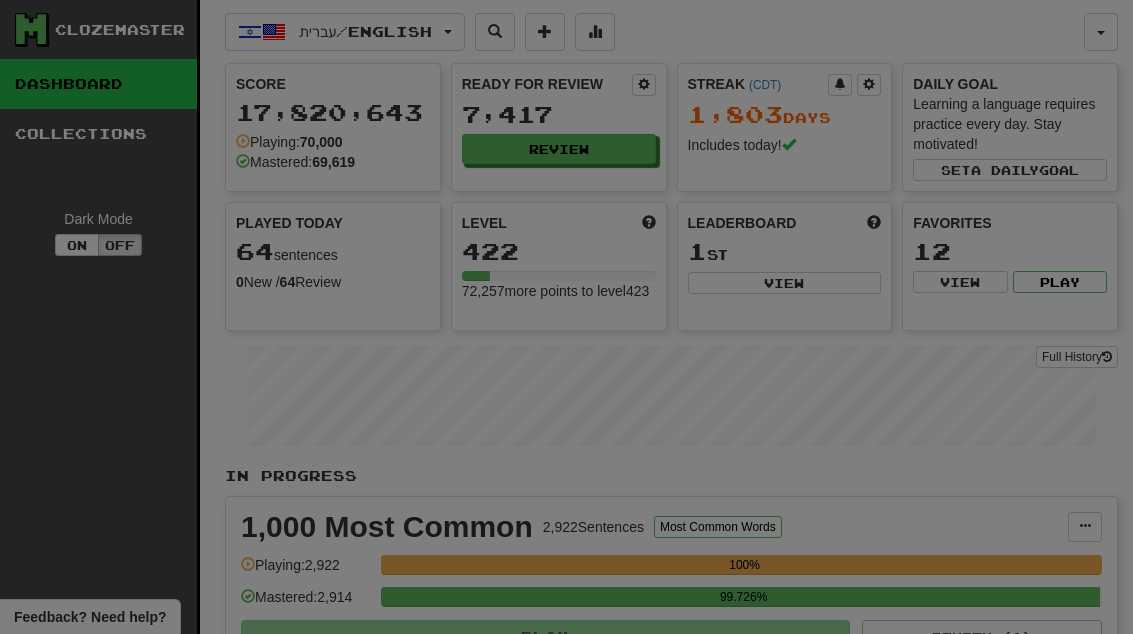 select on "**" 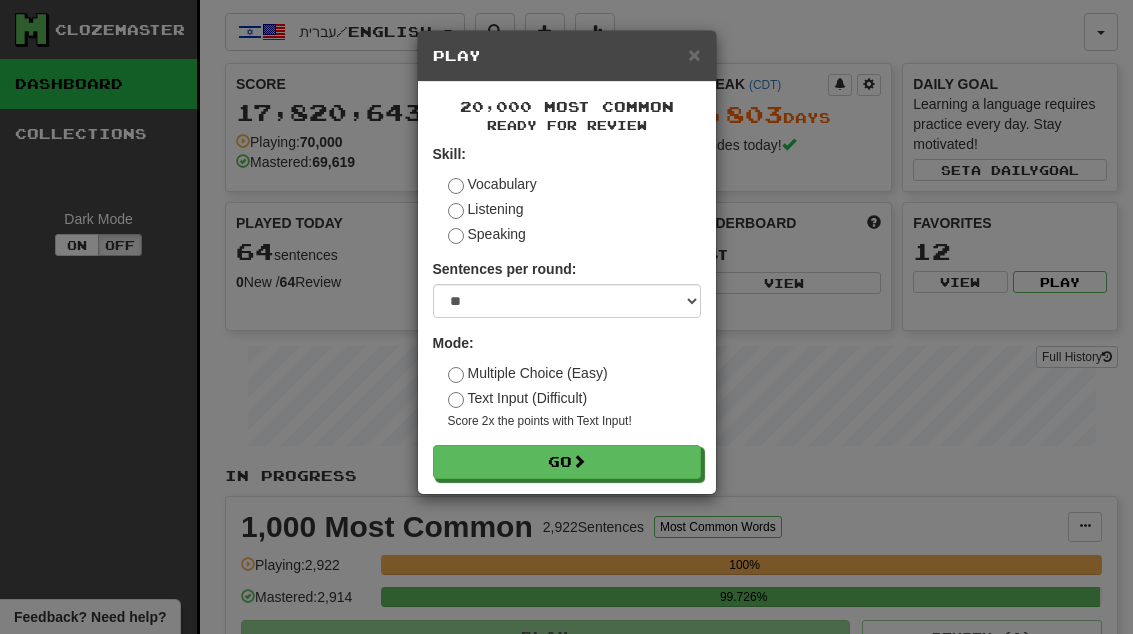 click on "Go" at bounding box center [567, 462] 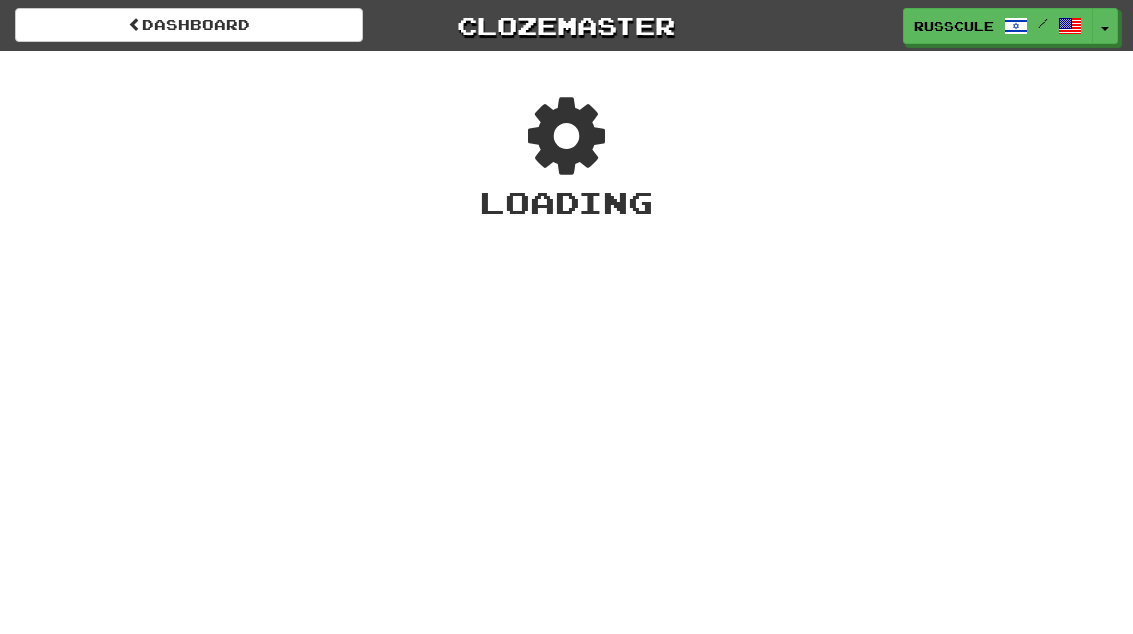 scroll, scrollTop: 0, scrollLeft: 0, axis: both 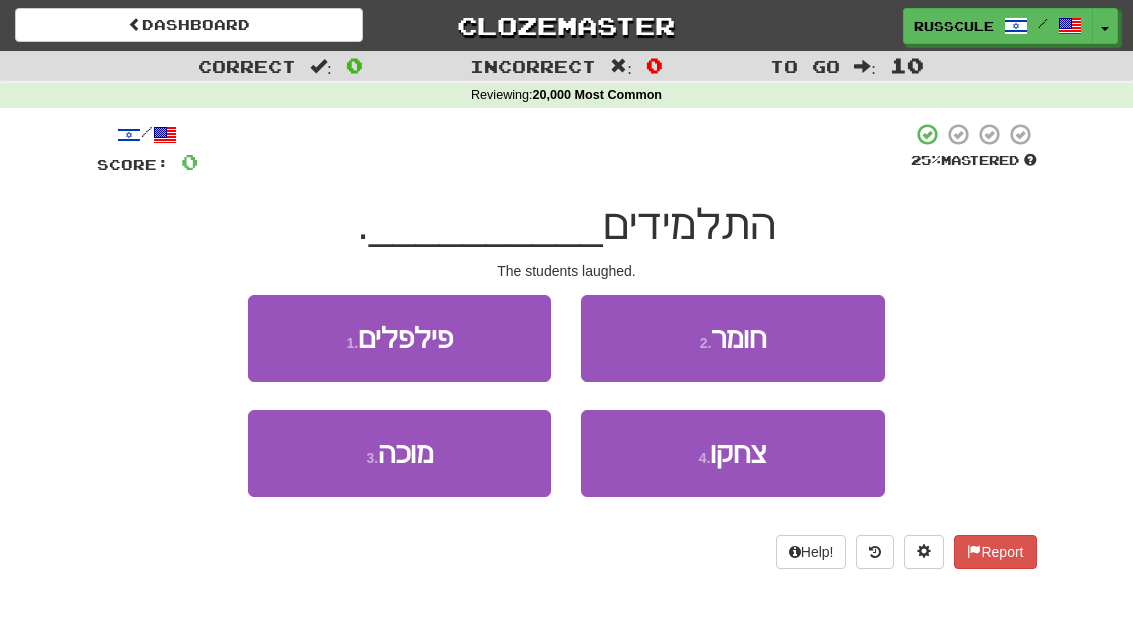 click on "4 .  צחקו" at bounding box center [732, 453] 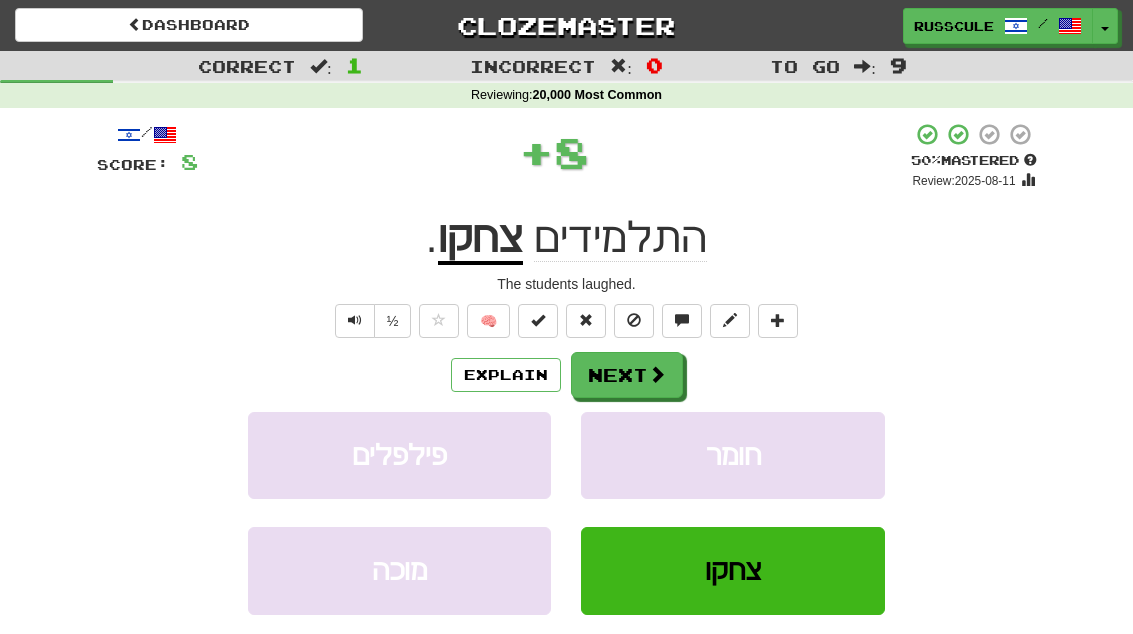 click on "Next" at bounding box center [627, 375] 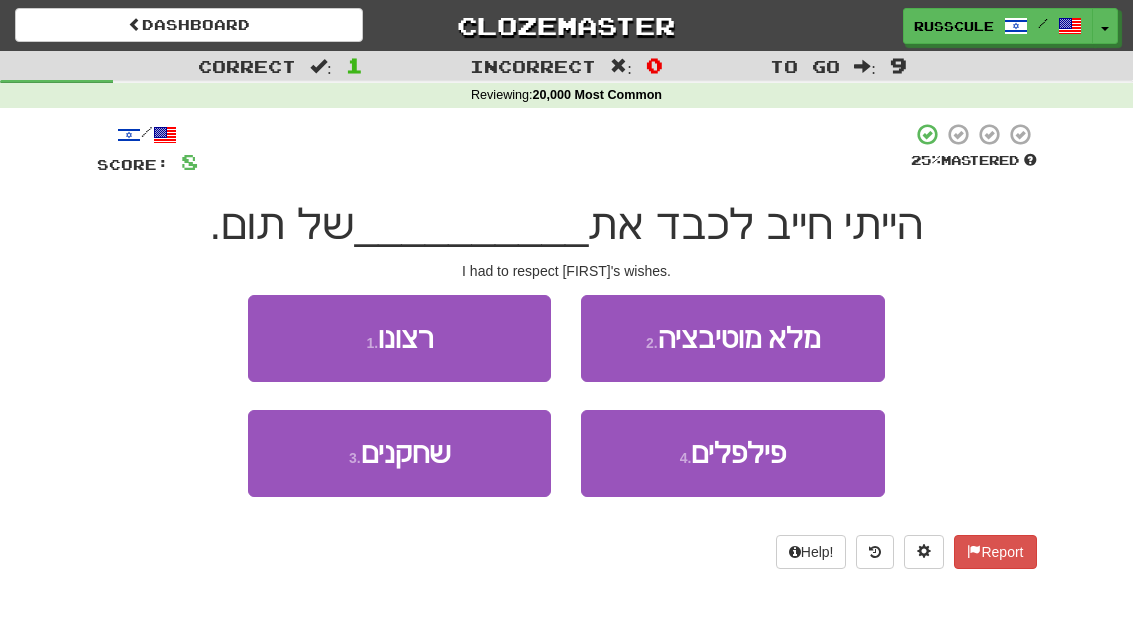 click on "1 .  רצונו" at bounding box center [399, 338] 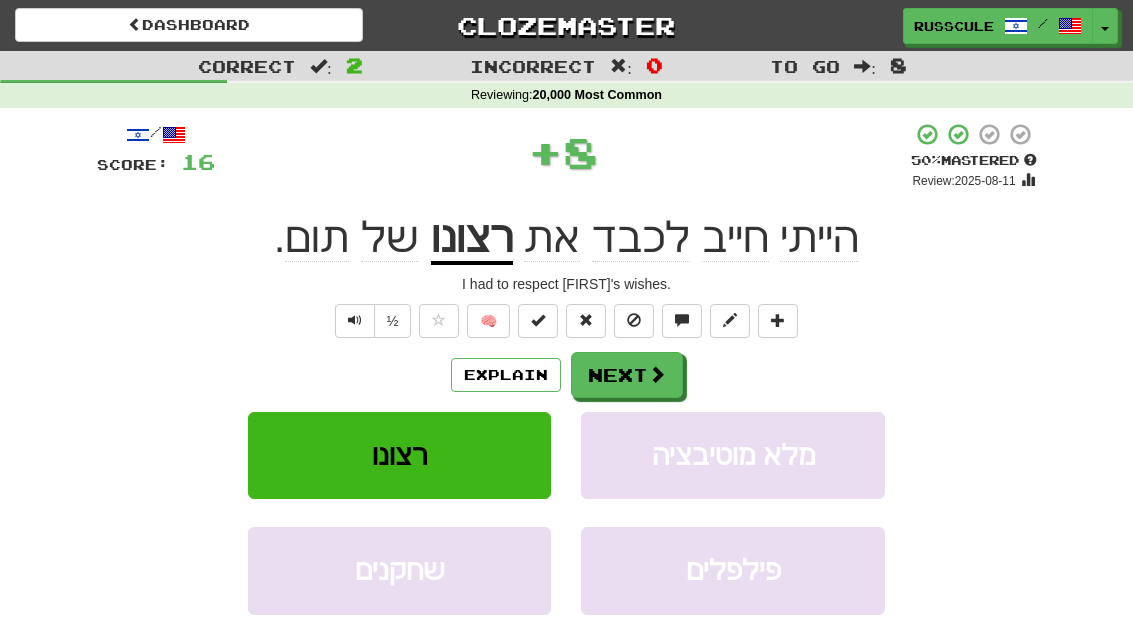 click at bounding box center [657, 374] 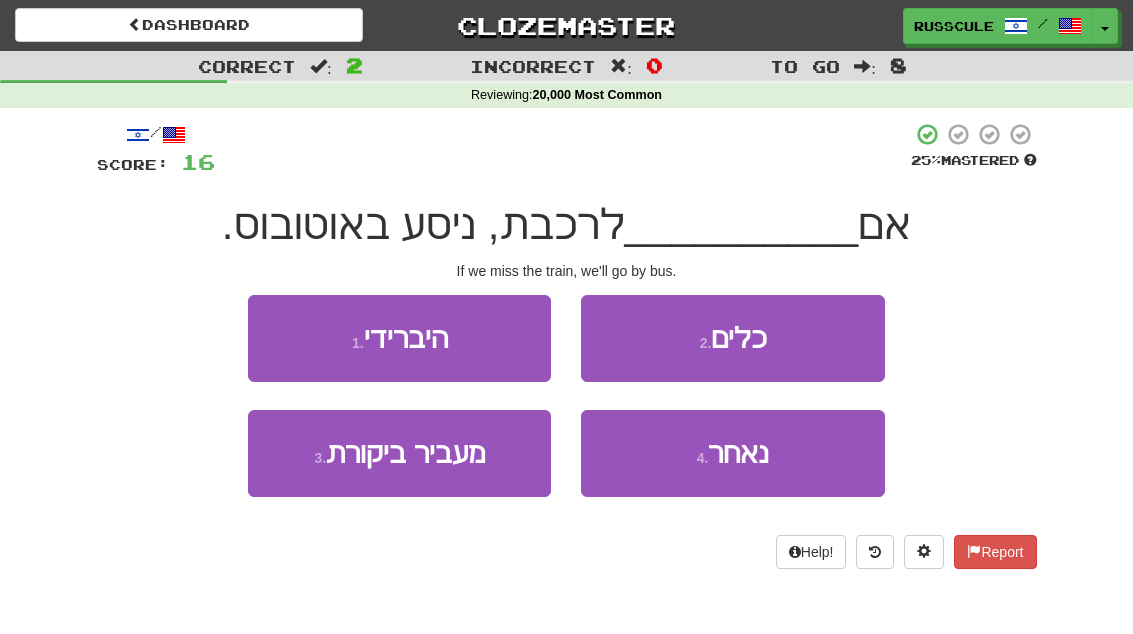 click on "נאחר" at bounding box center (738, 453) 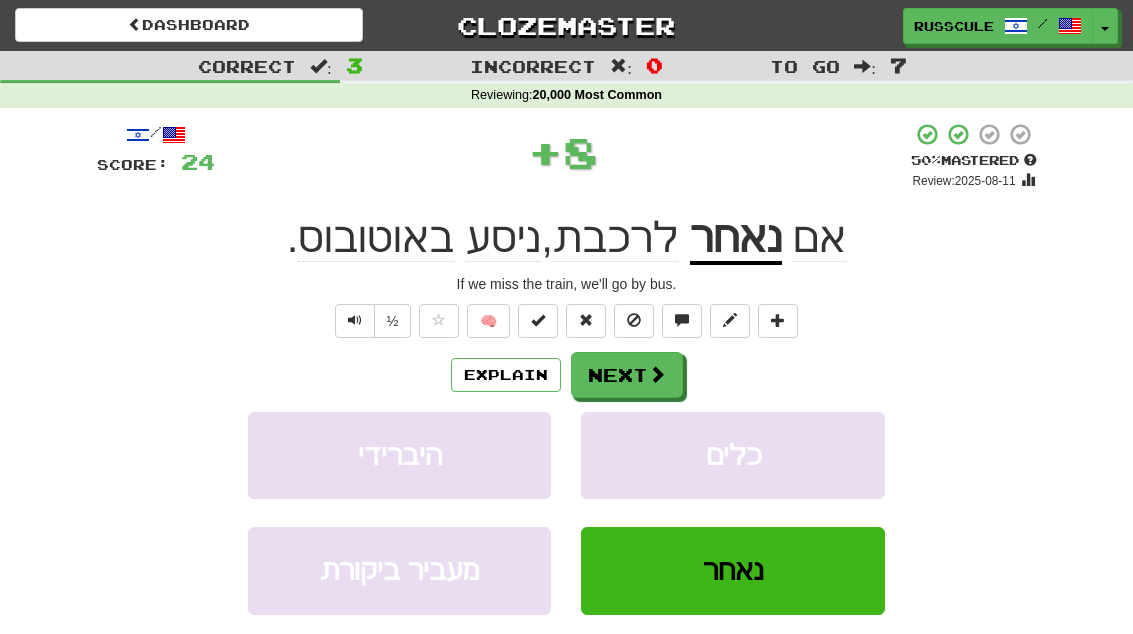 click at bounding box center [657, 374] 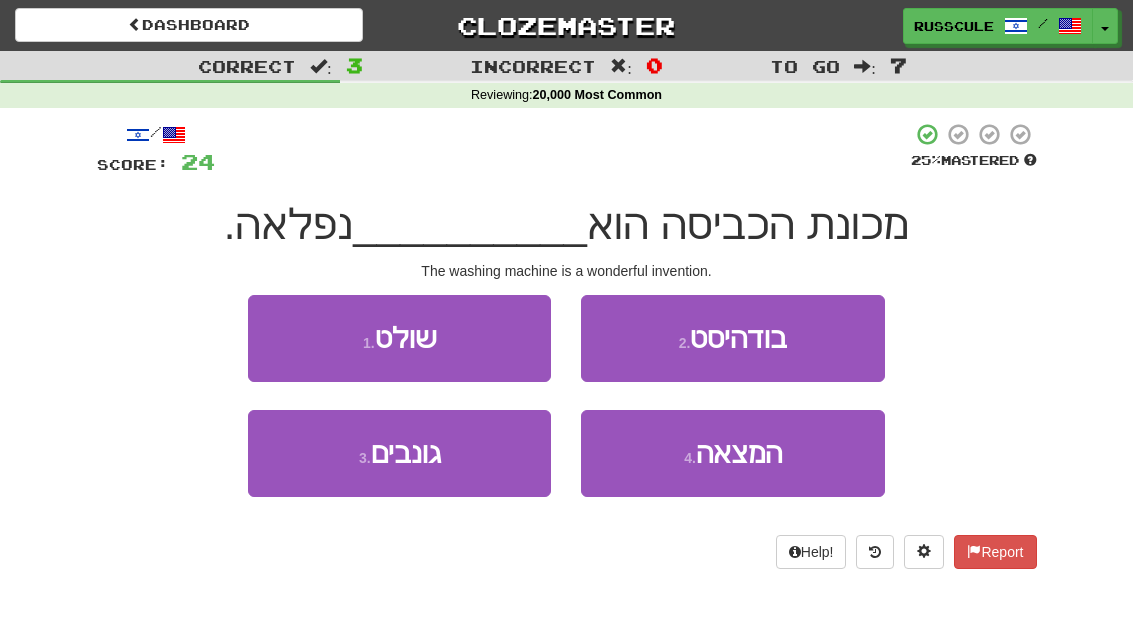 click on "המצאה" at bounding box center [739, 453] 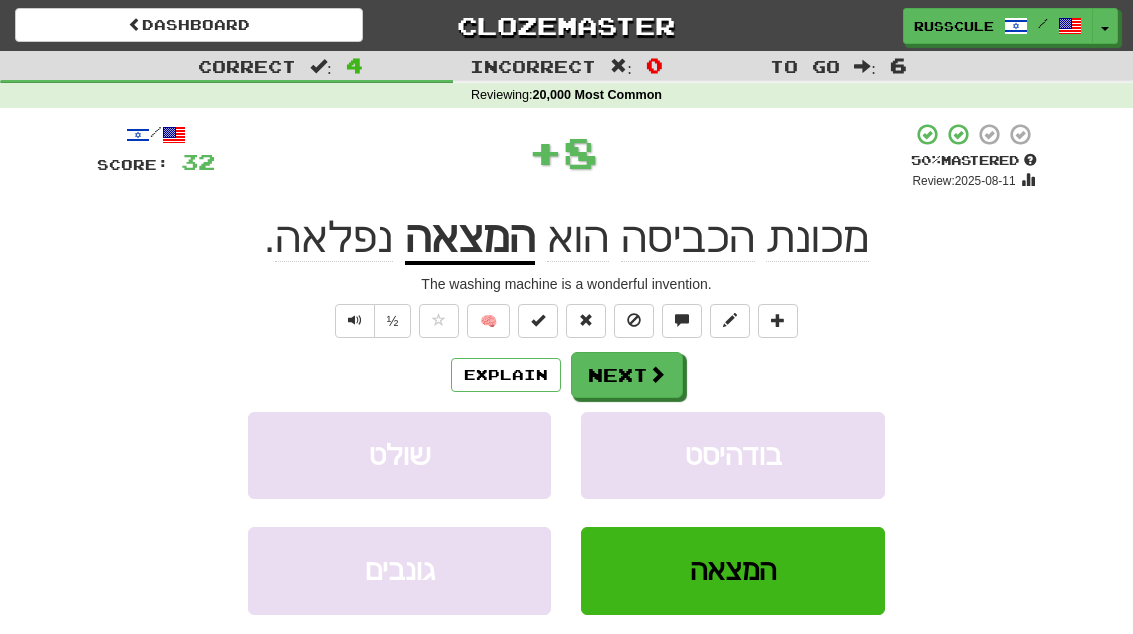 click at bounding box center [657, 374] 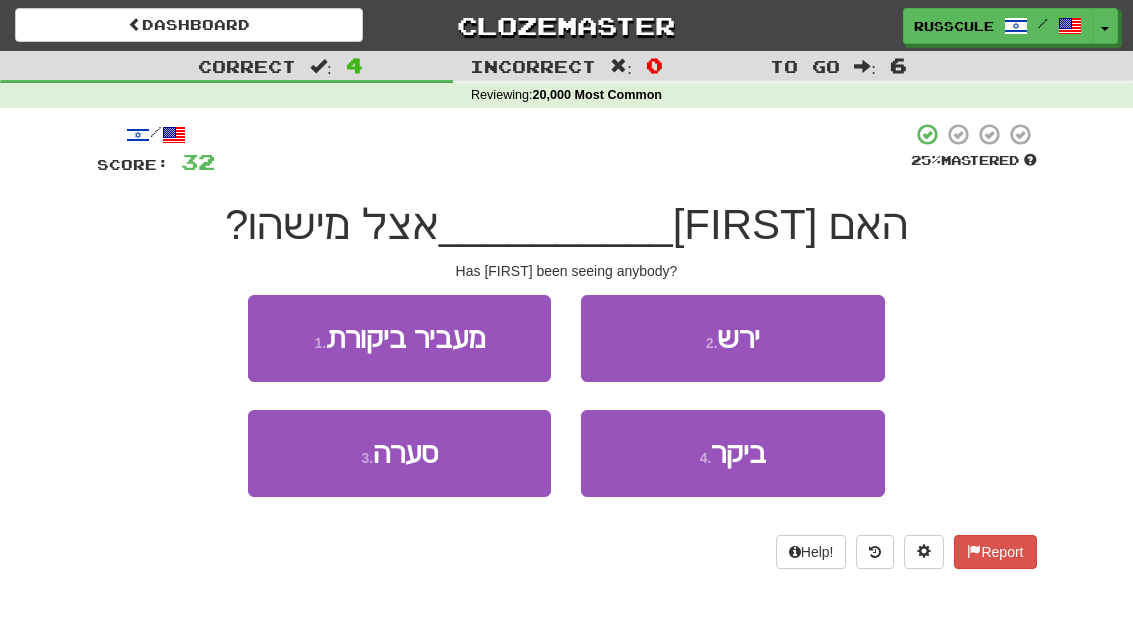 click on "ביקר" at bounding box center (738, 453) 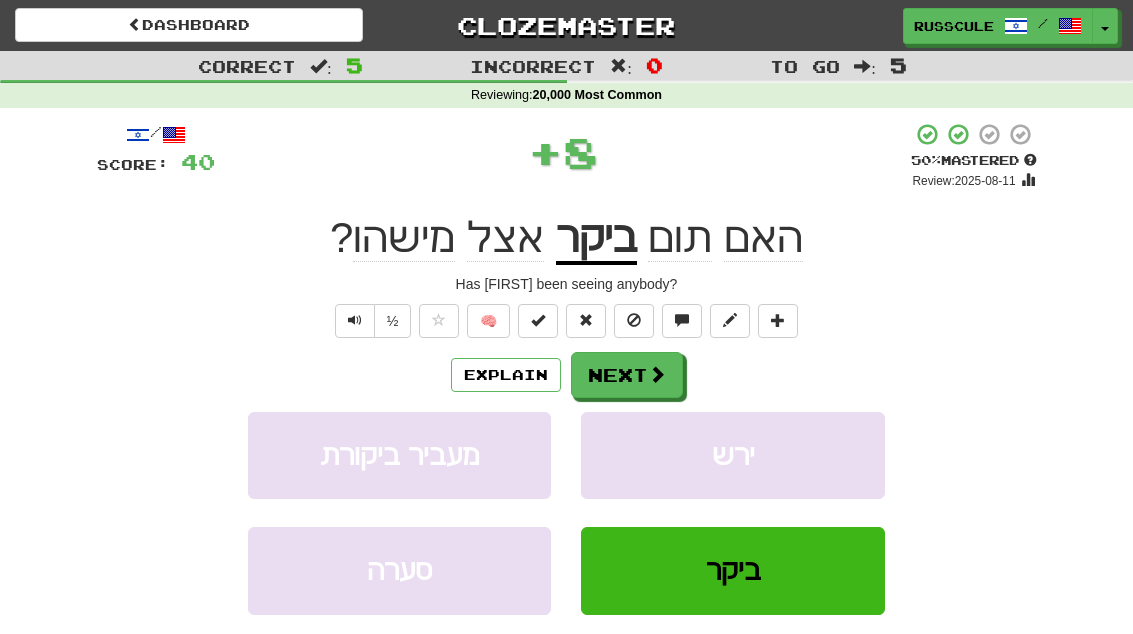 click on "Next" at bounding box center (627, 375) 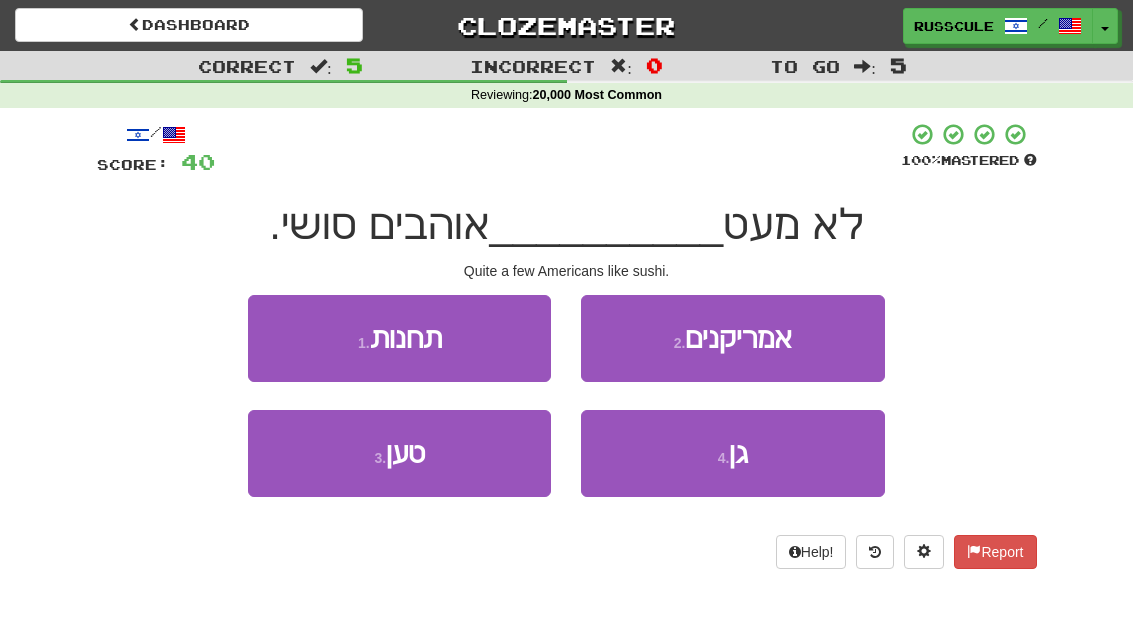 click on "2 .  אמריקנים" at bounding box center [732, 338] 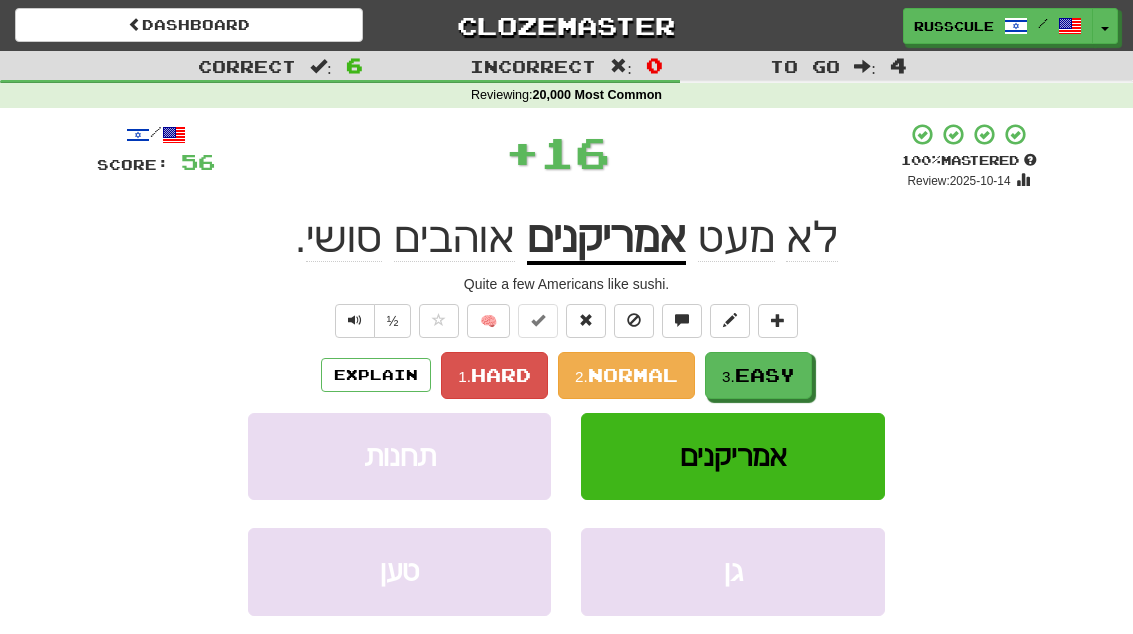 click on "Easy" at bounding box center [765, 375] 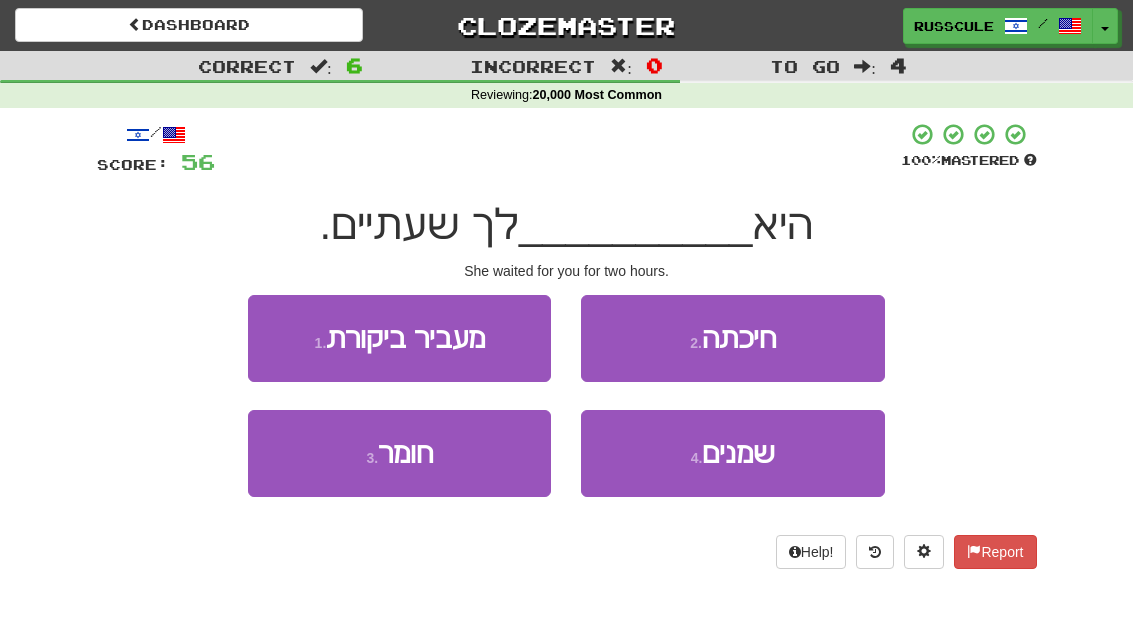 click on "2 .  חיכתה" at bounding box center (732, 338) 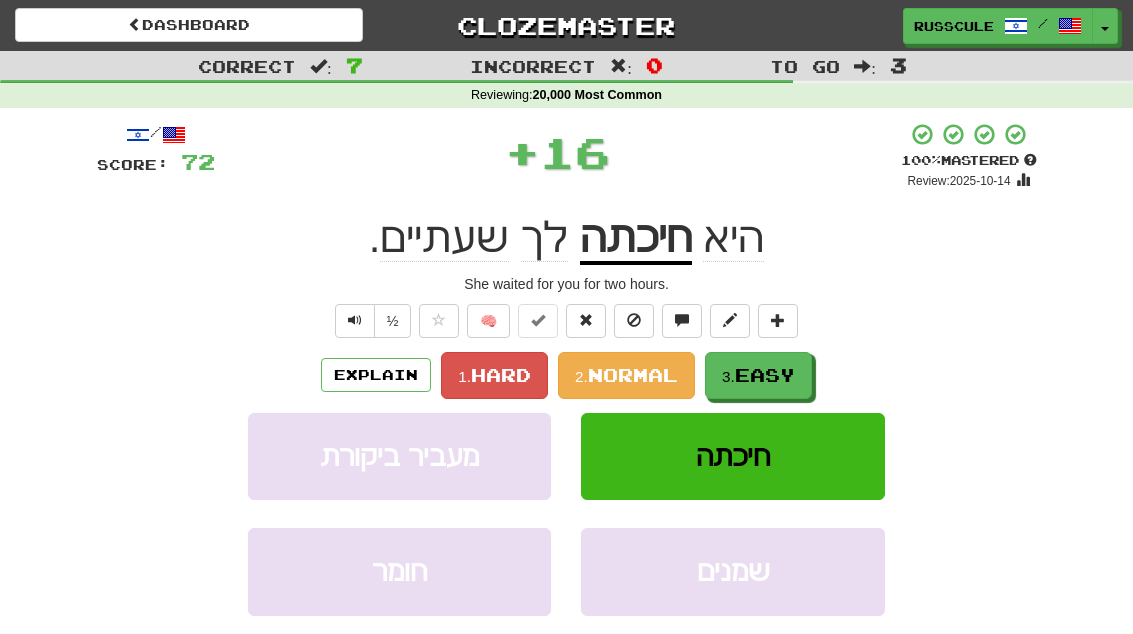 click on "Easy" at bounding box center (765, 375) 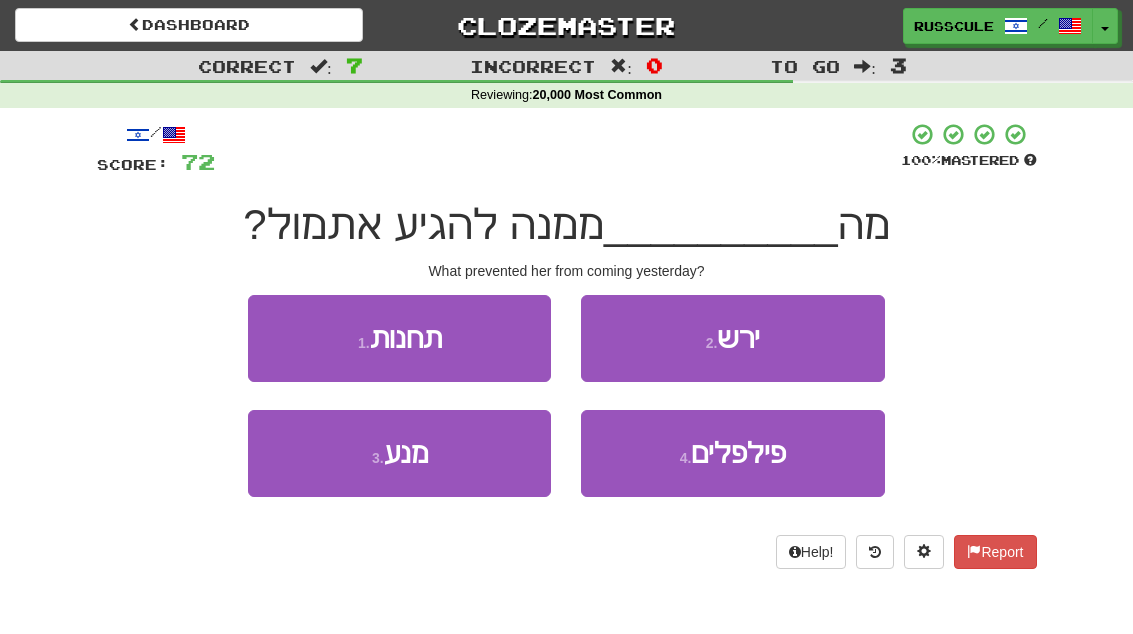 click on "3 .  מנע" at bounding box center (399, 453) 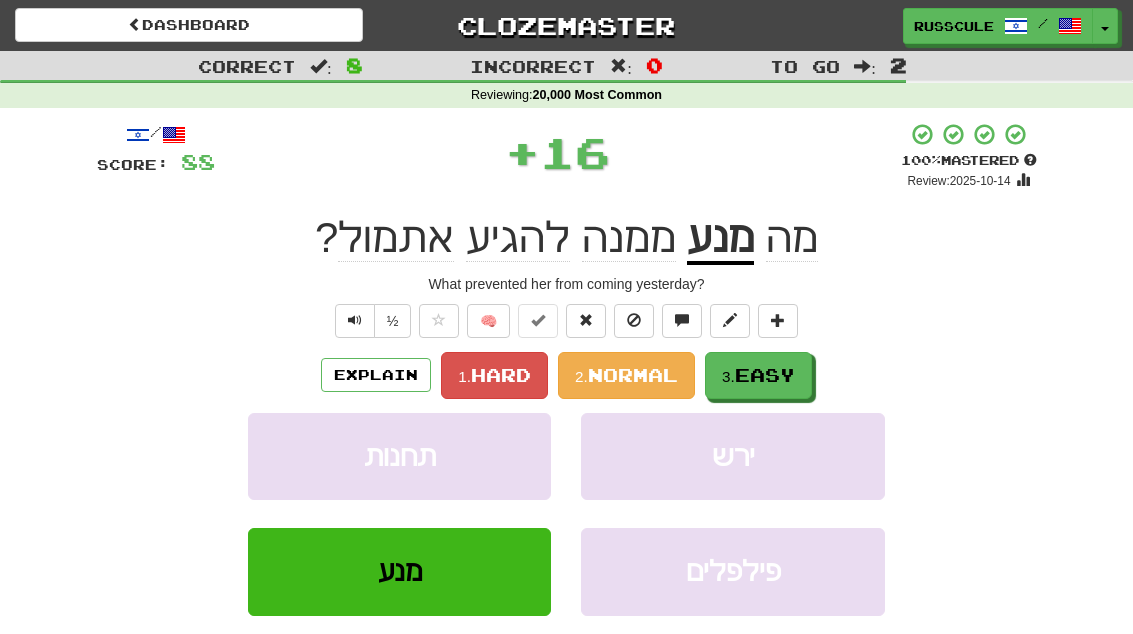 click on "3.  Easy" at bounding box center (758, 375) 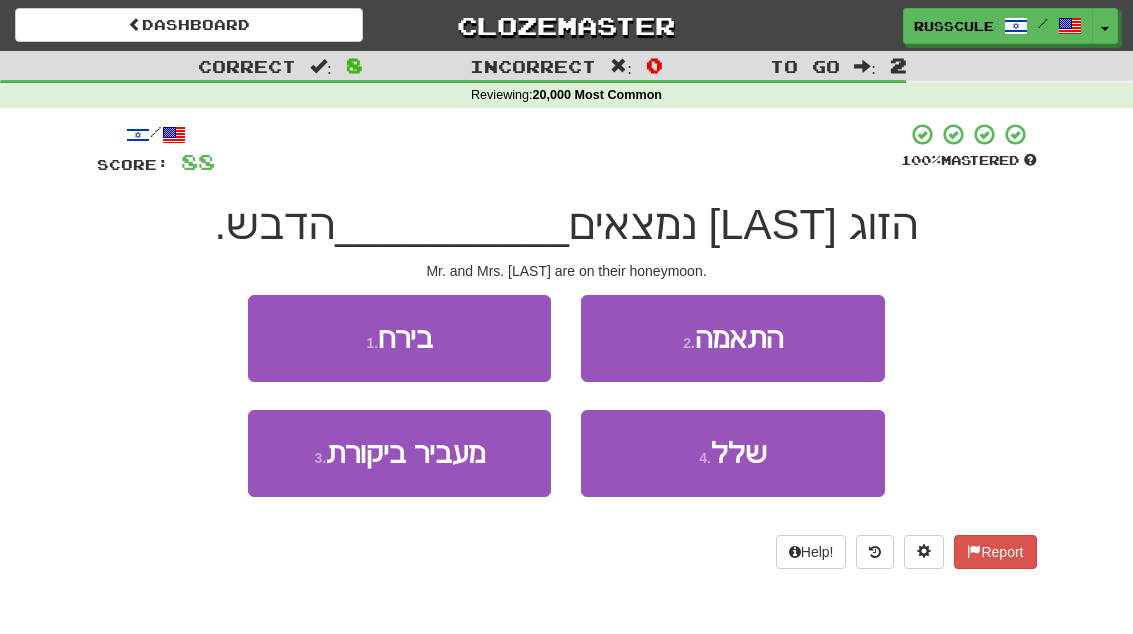 click on "1 .  בירח" at bounding box center (399, 338) 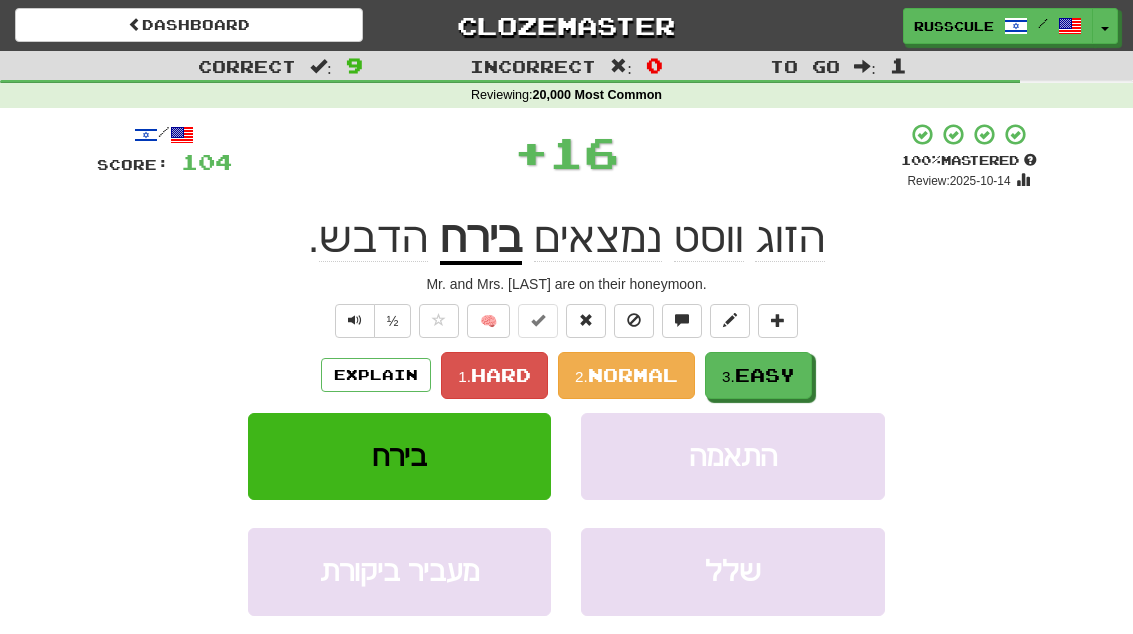 click on "Easy" at bounding box center (765, 375) 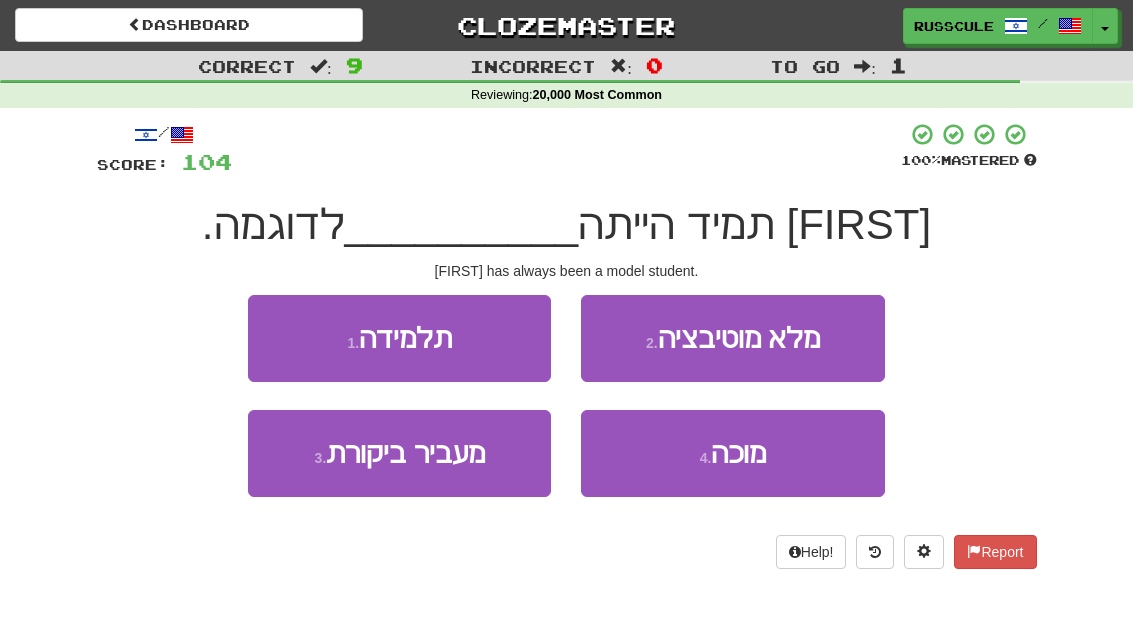 click on "1 .  תלמידה" at bounding box center [399, 338] 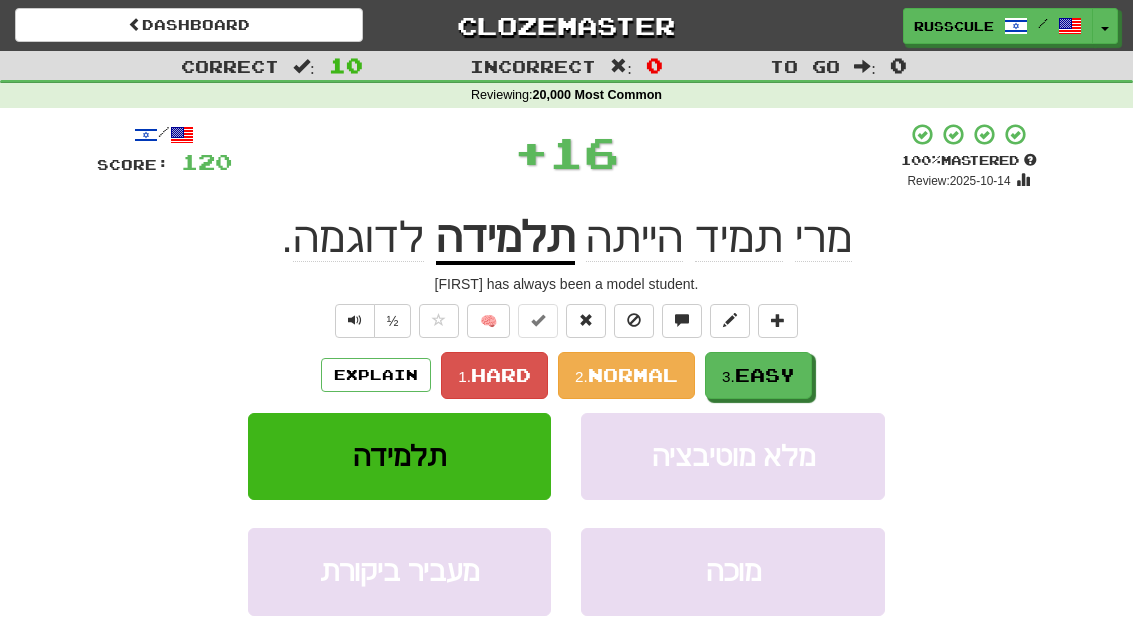 click on "Easy" at bounding box center [765, 375] 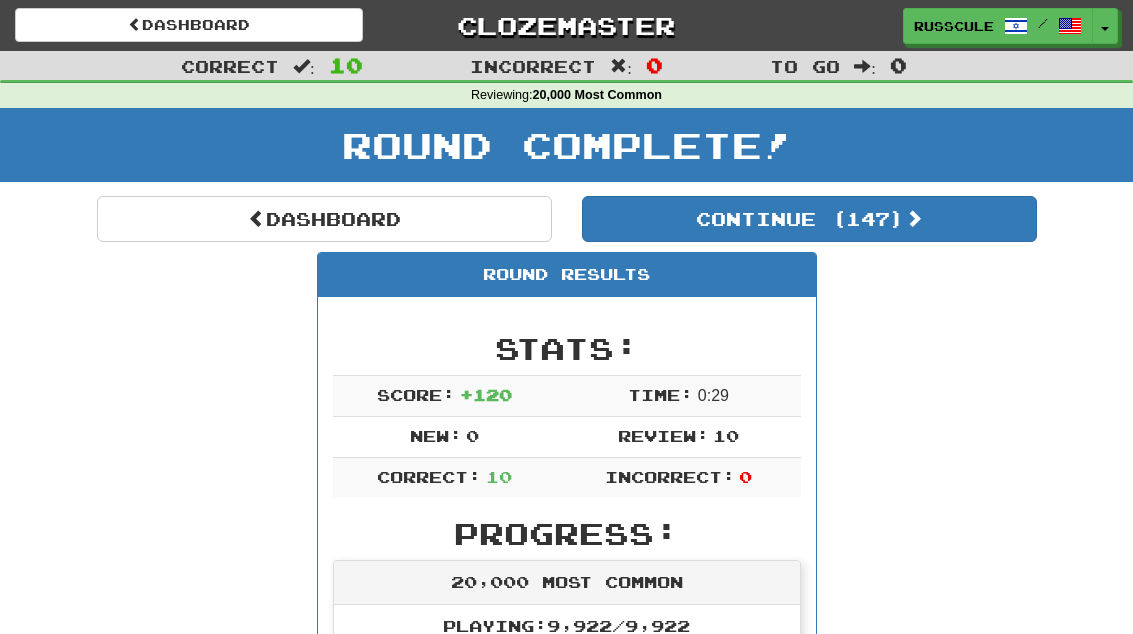 click on "Continue ( 147 )" at bounding box center (809, 219) 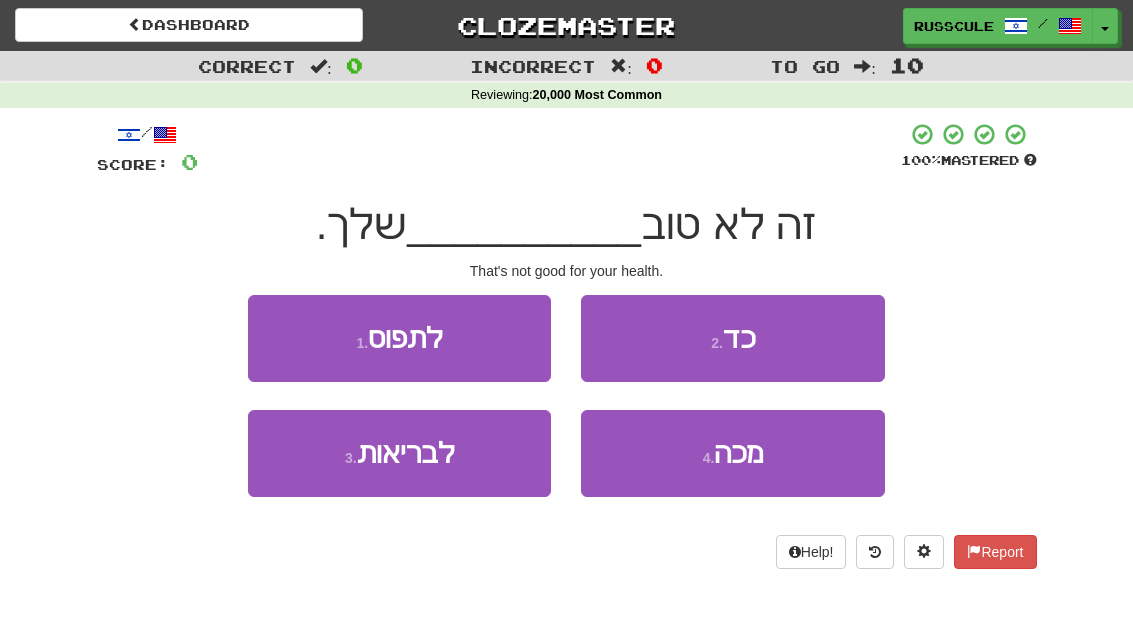 click on "3 .  לבריאות" at bounding box center [399, 453] 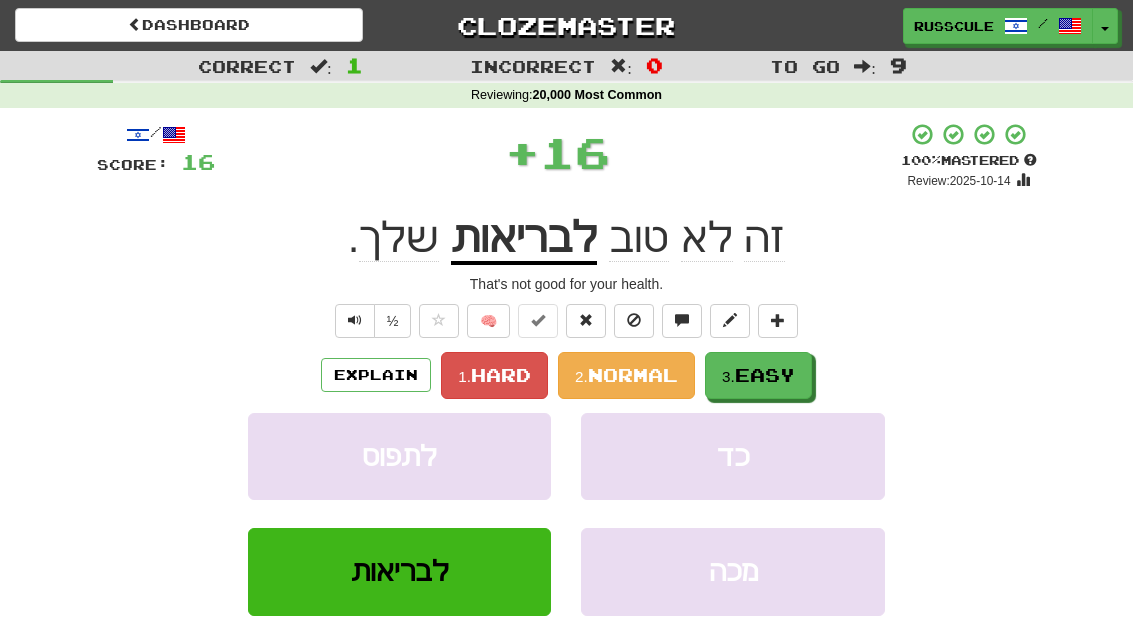 click on "Easy" at bounding box center [765, 375] 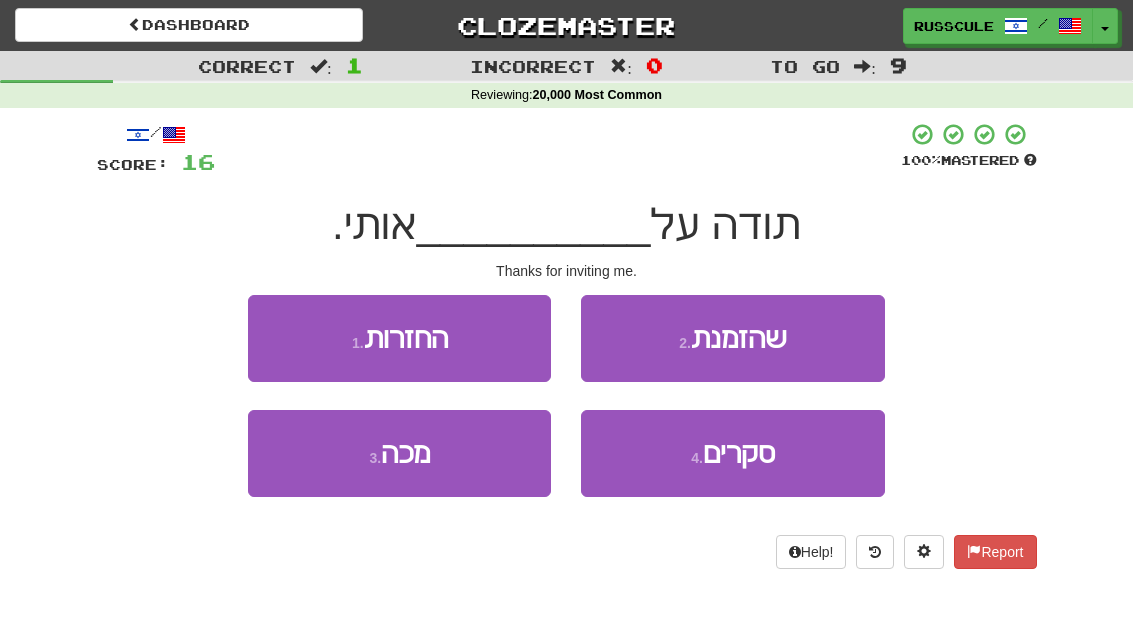 click on "2 .  שהזמנת" at bounding box center (732, 338) 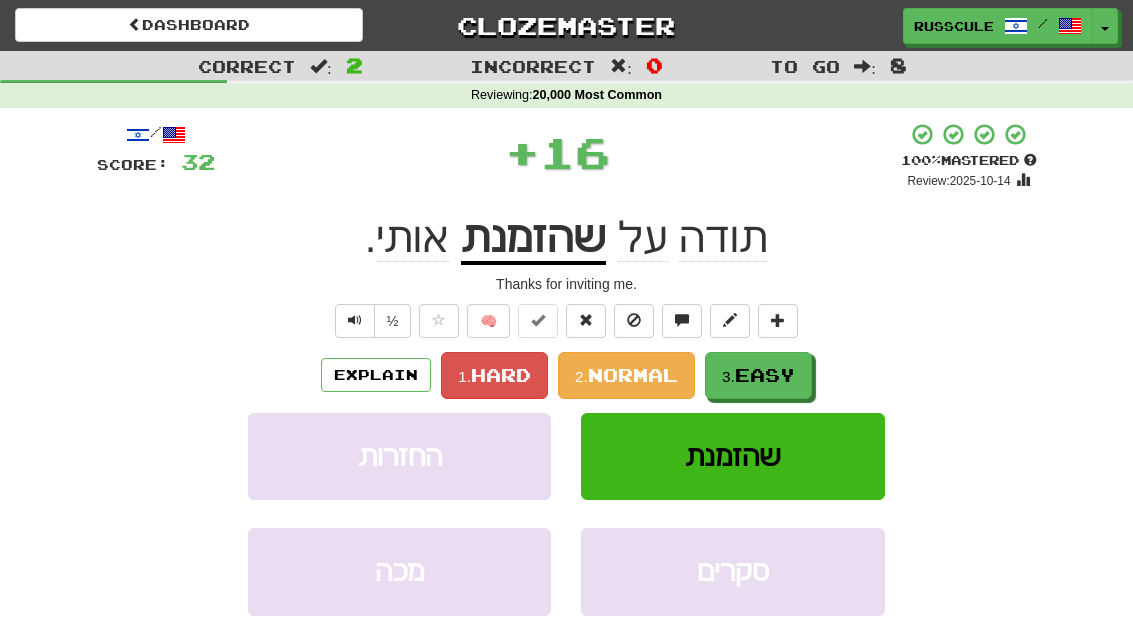 click on "3.  Easy" at bounding box center (758, 375) 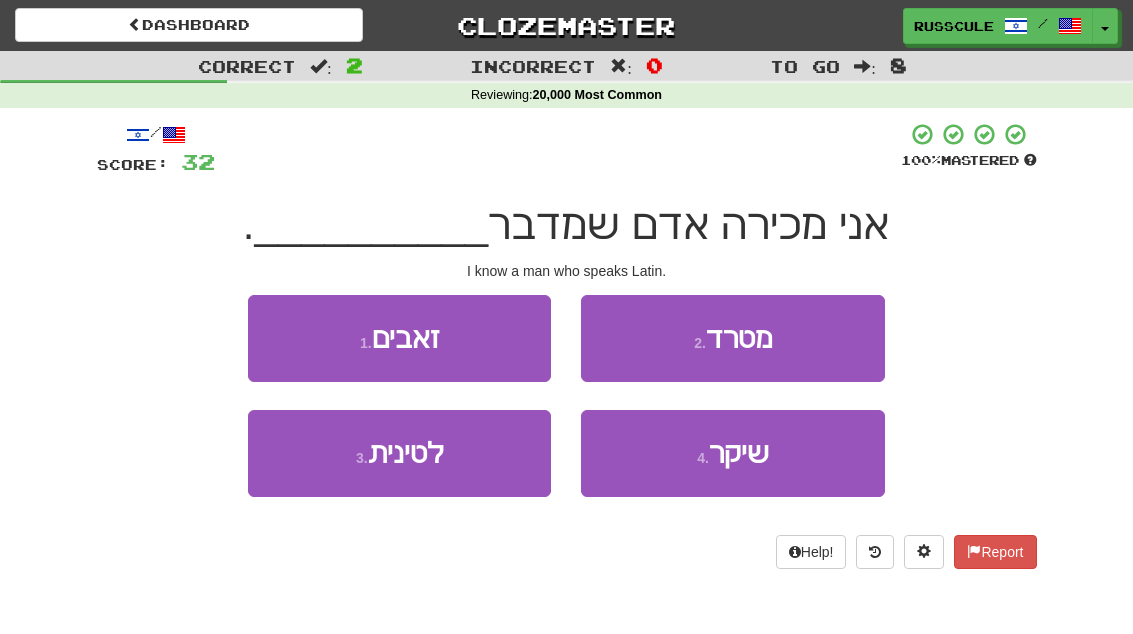 click on "3 .  לטינית" at bounding box center (399, 453) 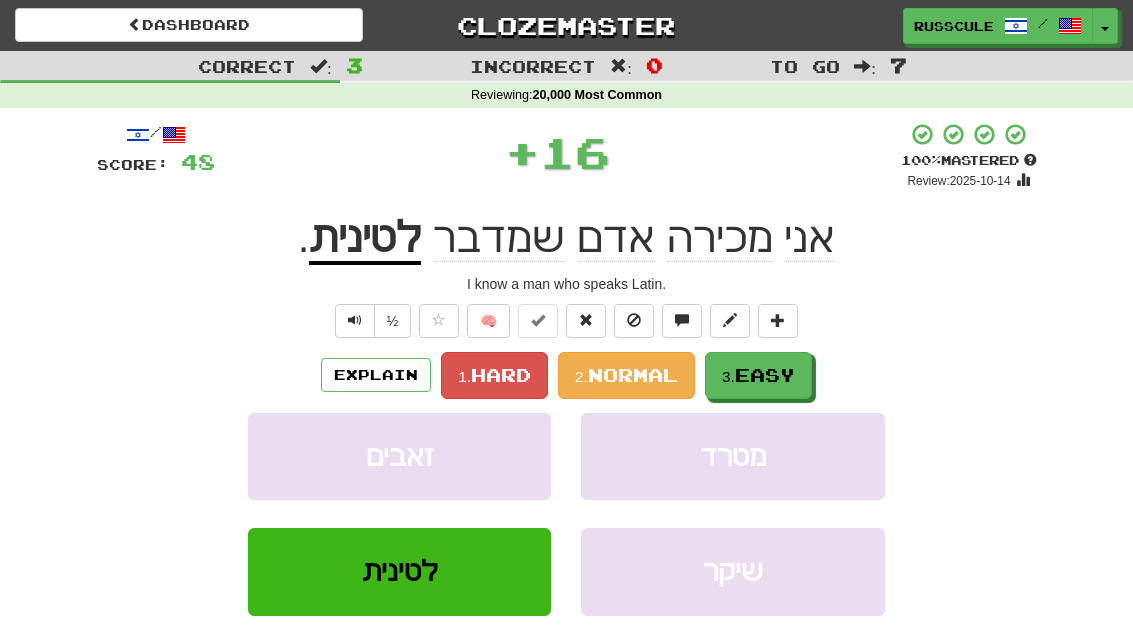 click on "3.  Easy" at bounding box center (758, 375) 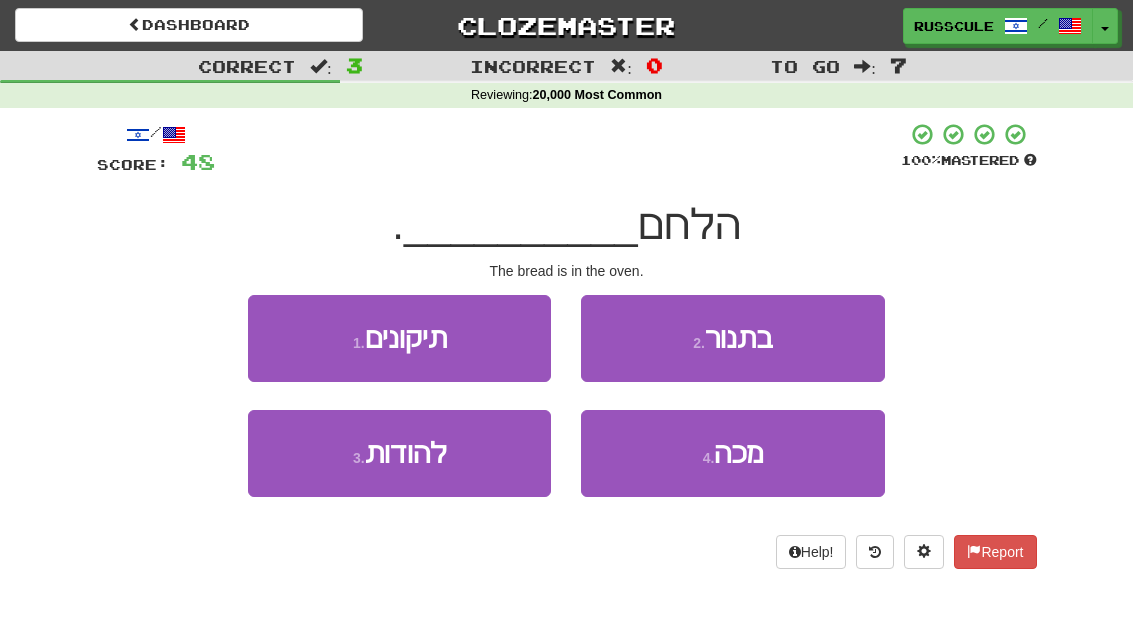 click on "2 .  בתנור" at bounding box center [732, 338] 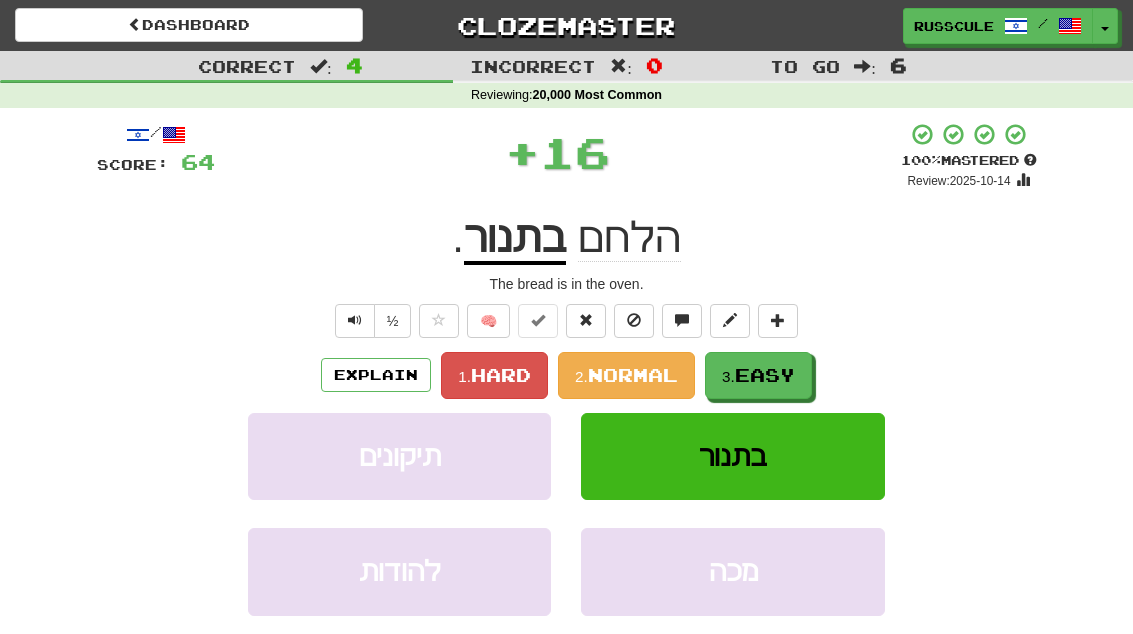 click on "3.  Easy" at bounding box center [758, 375] 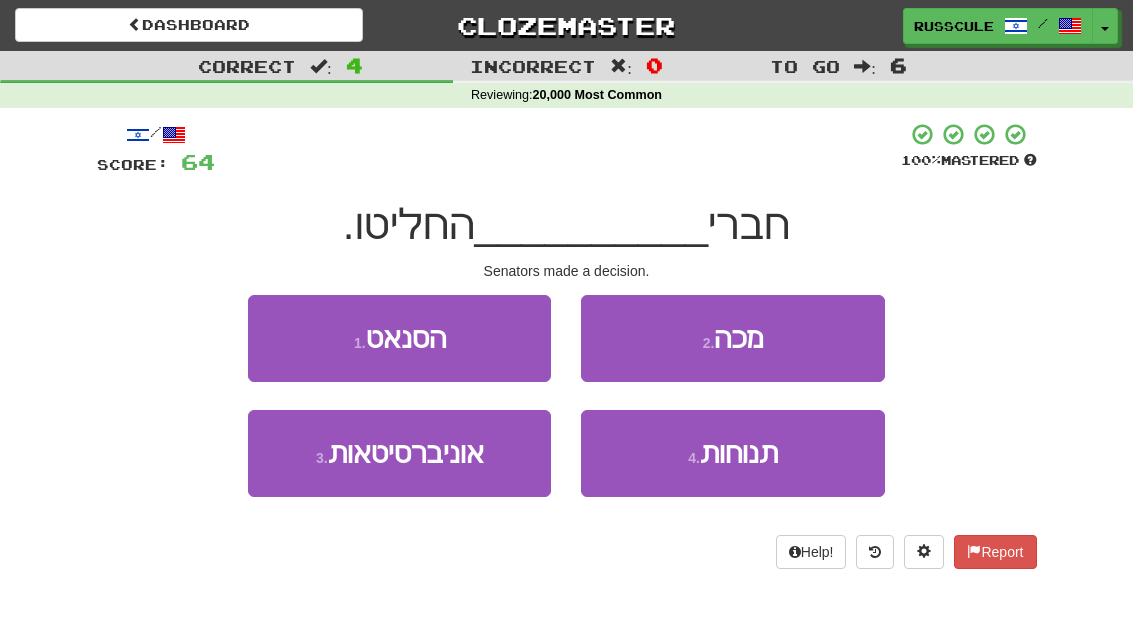 click on "1 .  הסנאט" at bounding box center (399, 338) 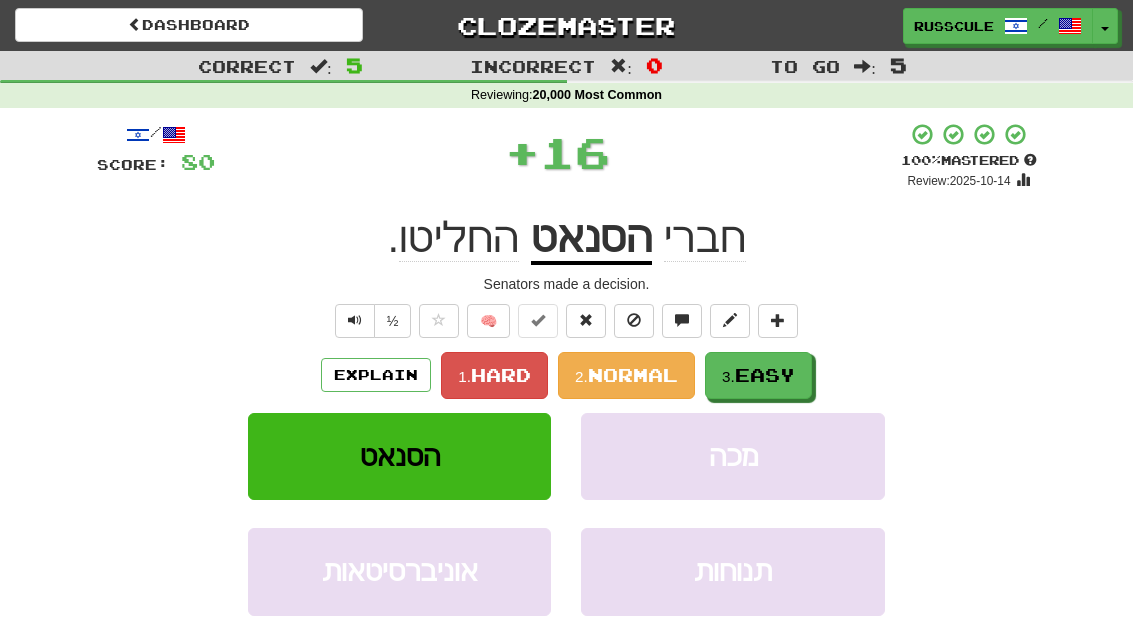 click on "3.  Easy" at bounding box center (758, 375) 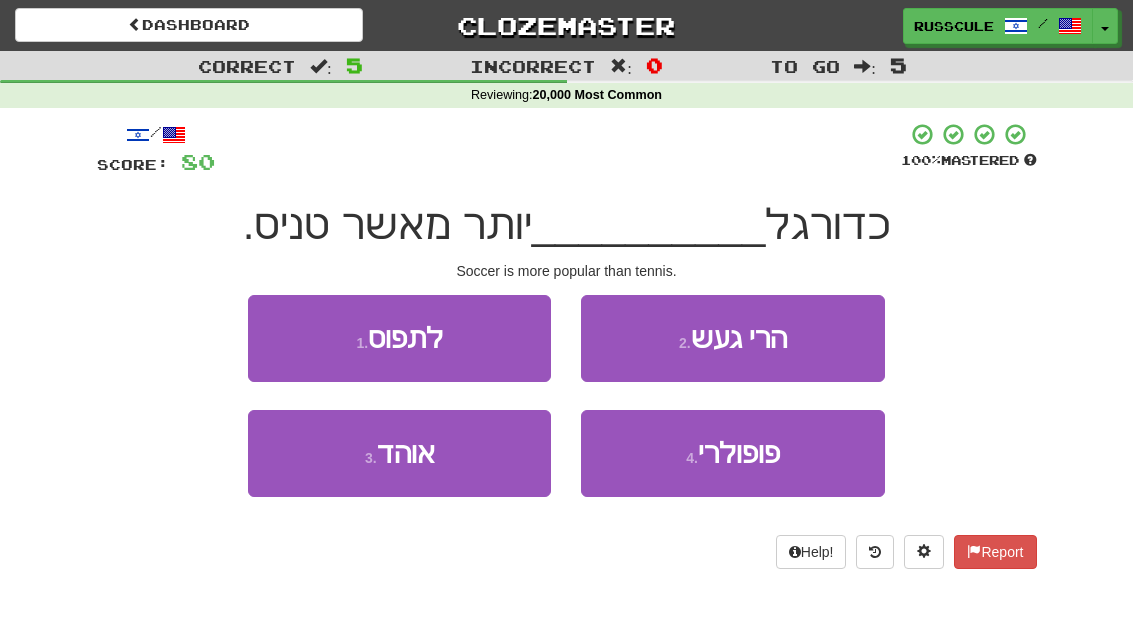 click on "פופולרי" at bounding box center [739, 453] 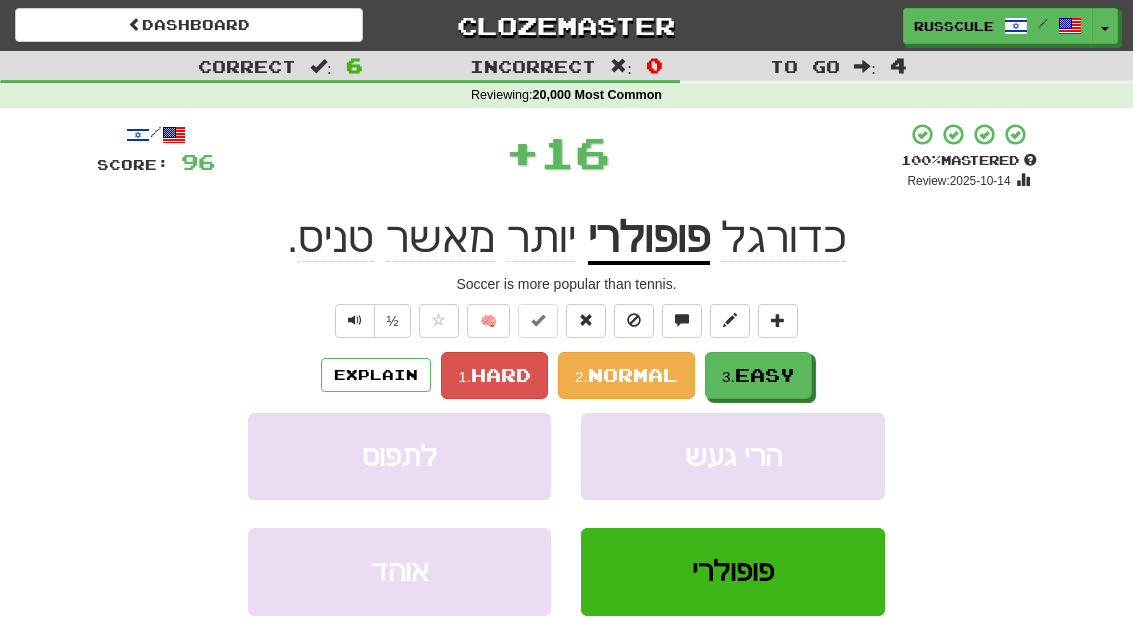 click on "3.  Easy" at bounding box center [758, 375] 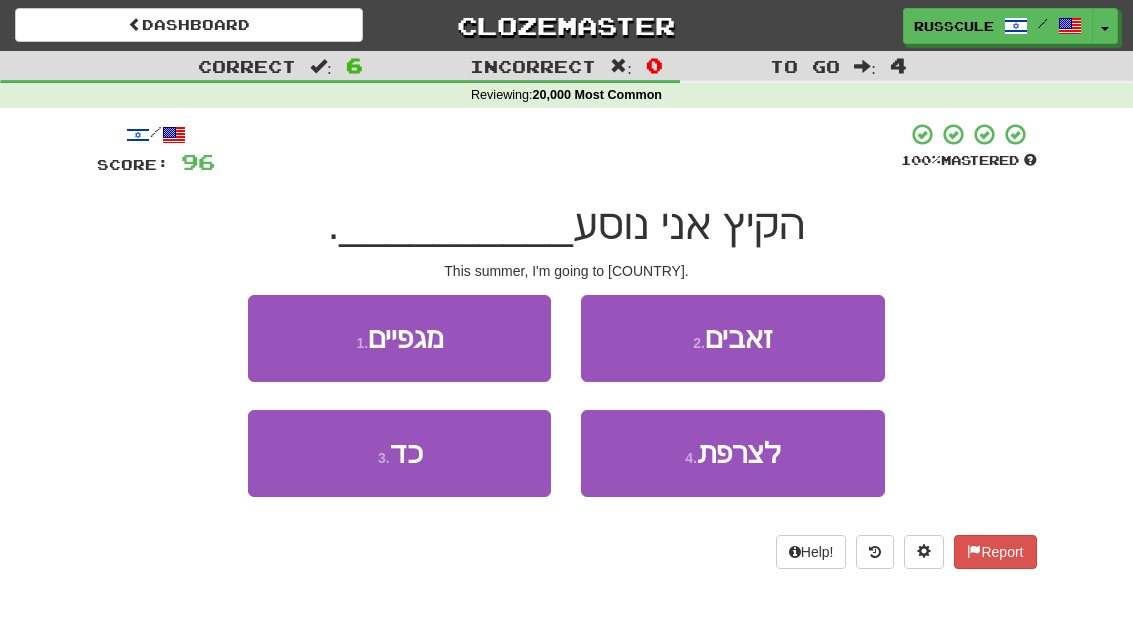 click on "4 .  לצרפת" at bounding box center [732, 453] 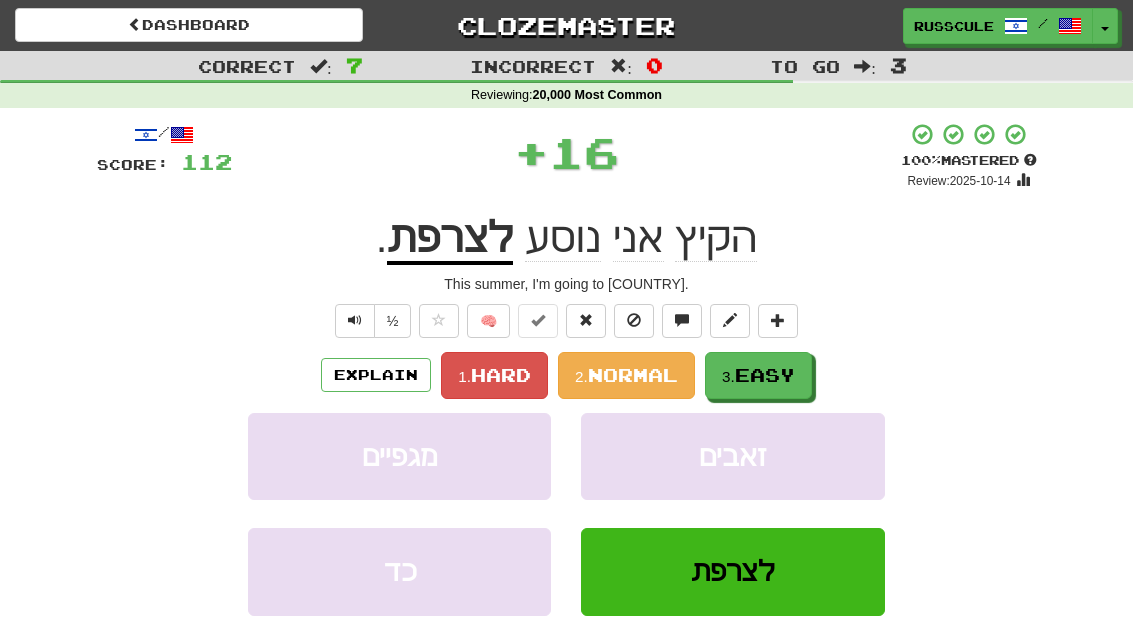 click on "3.  Easy" at bounding box center [758, 375] 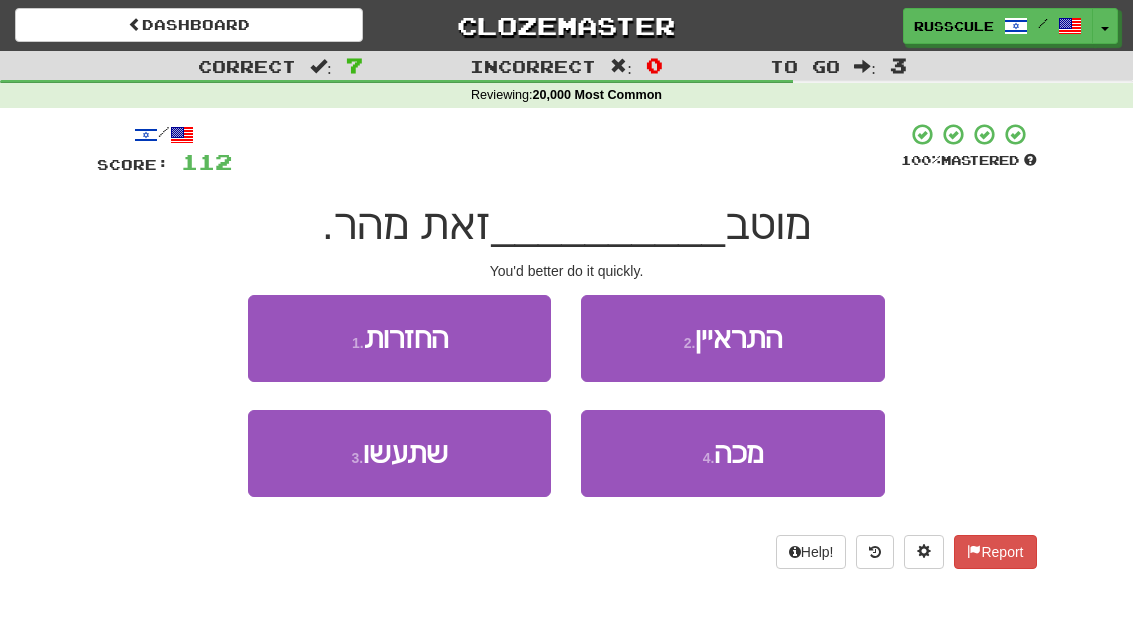 click on "3 .  שתעשו" at bounding box center (399, 453) 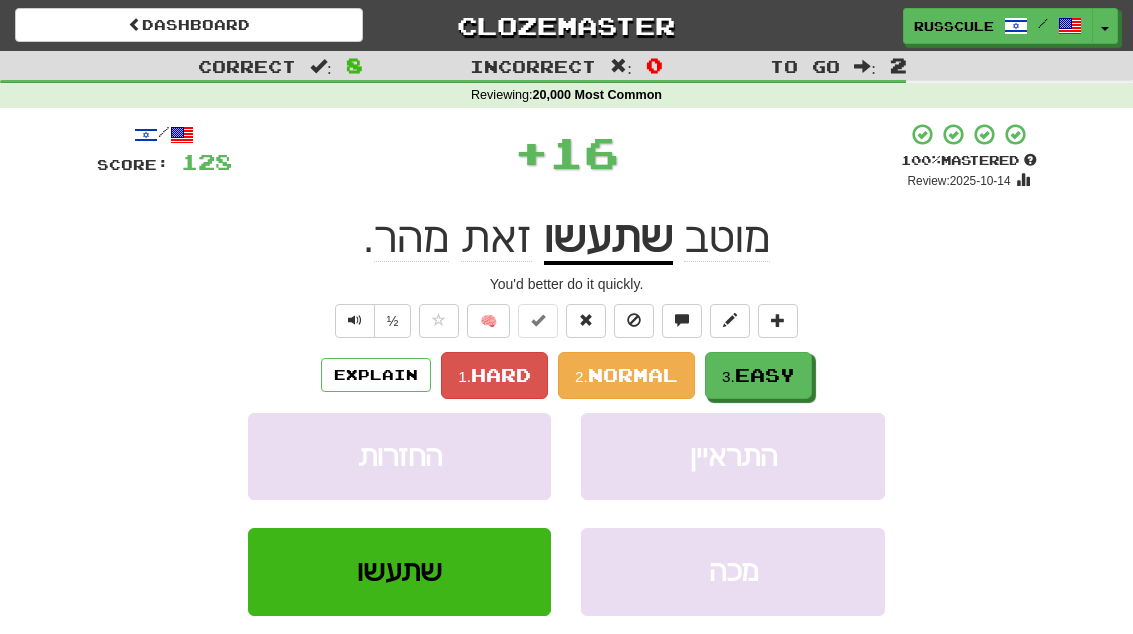 click on "3.  Easy" at bounding box center [758, 375] 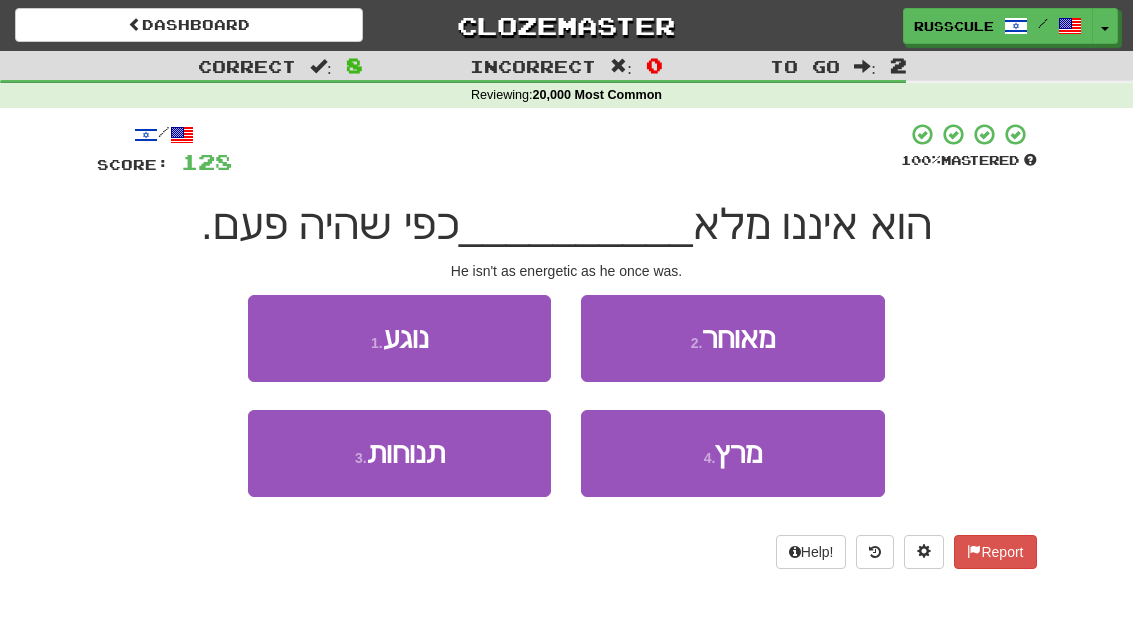 click on "4 .  מרץ" at bounding box center (732, 453) 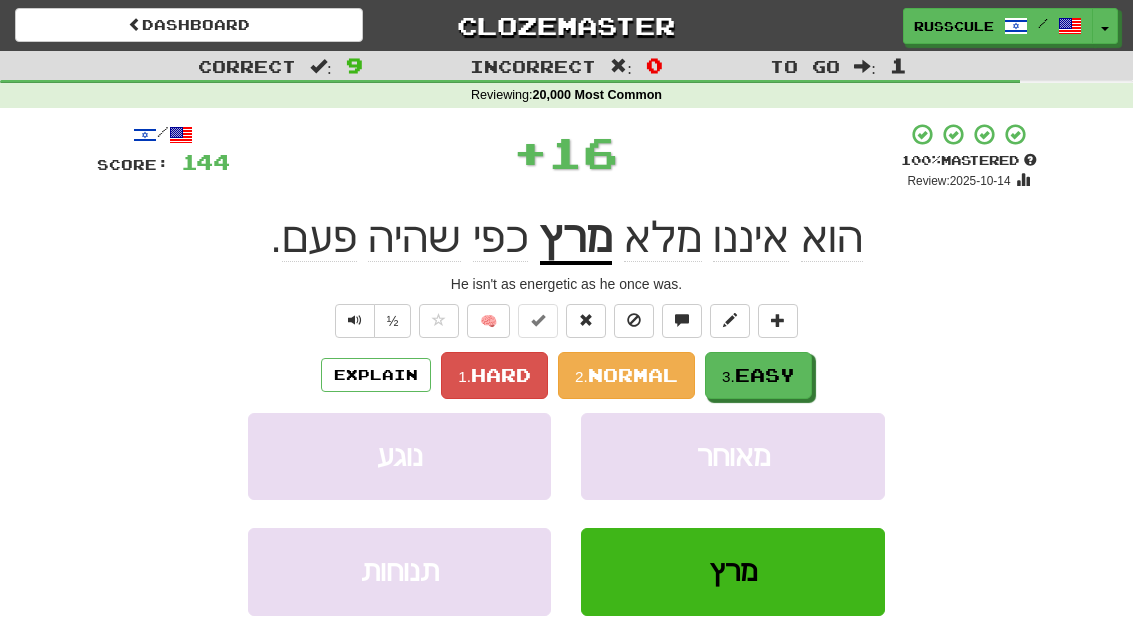 click on "3.  Easy" at bounding box center (758, 375) 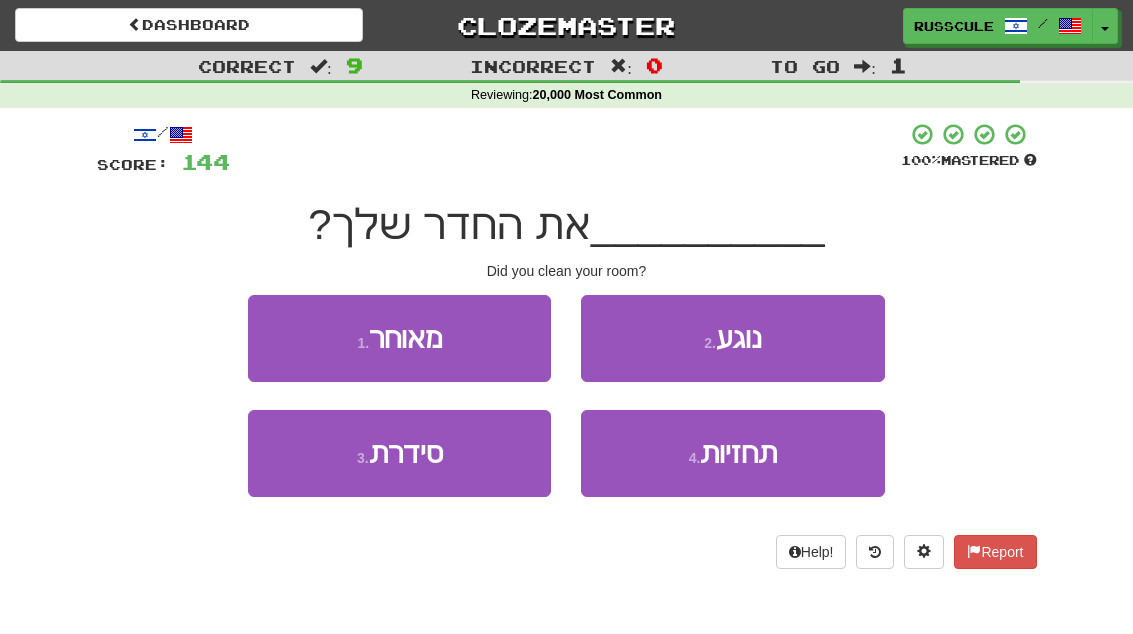 click on "3 .  סידרת" at bounding box center [399, 453] 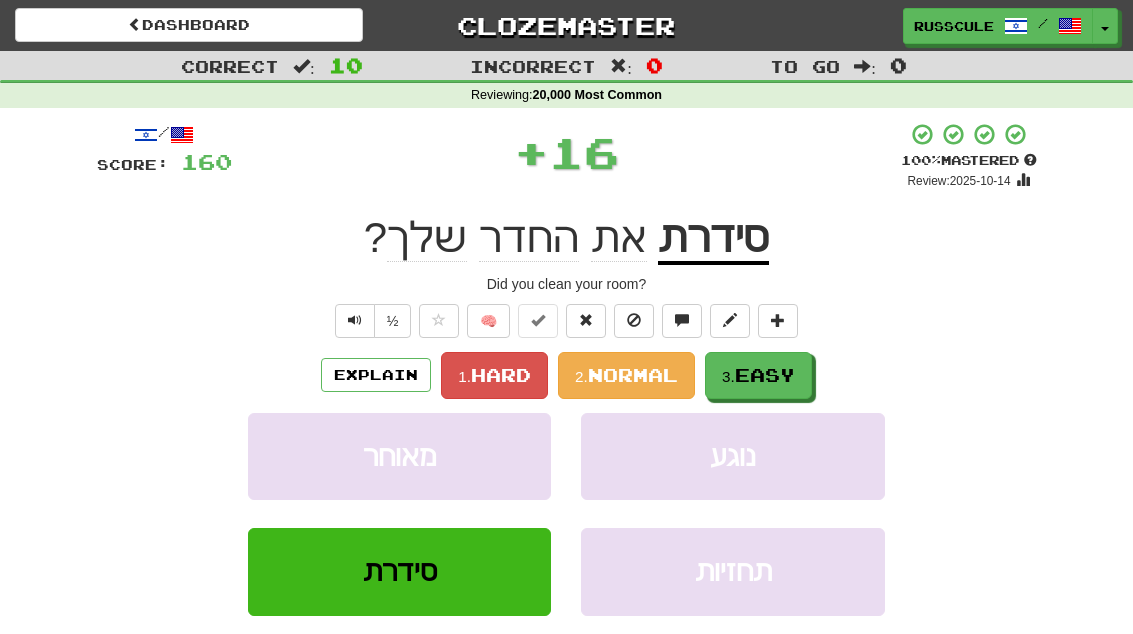 click on "3.  Easy" at bounding box center (758, 375) 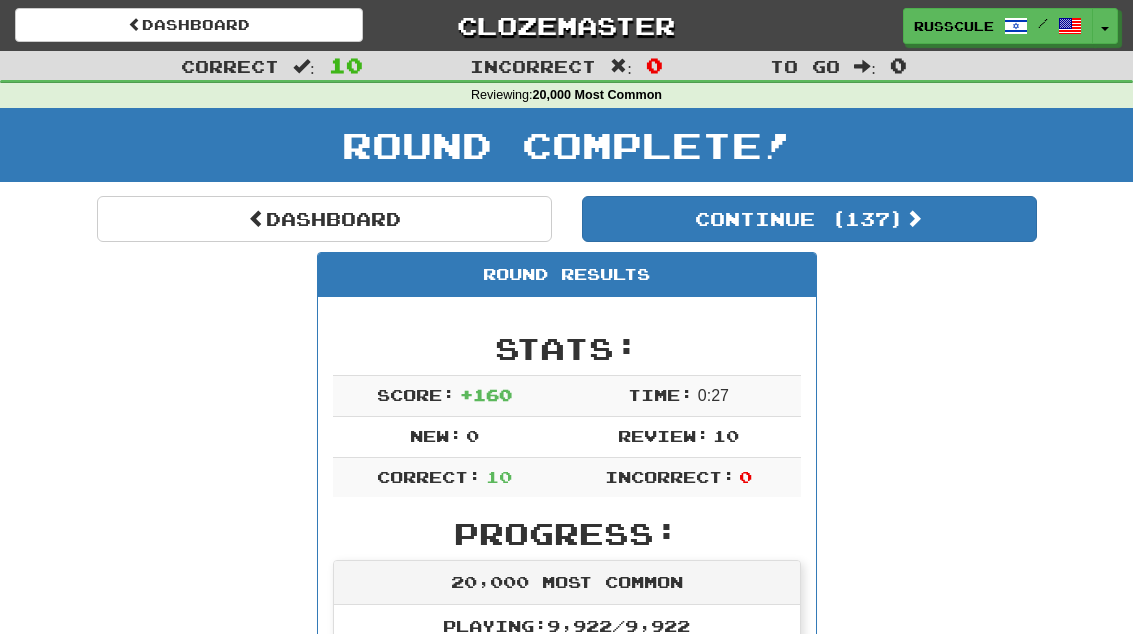 click on "Continue ( 137 )" at bounding box center (809, 219) 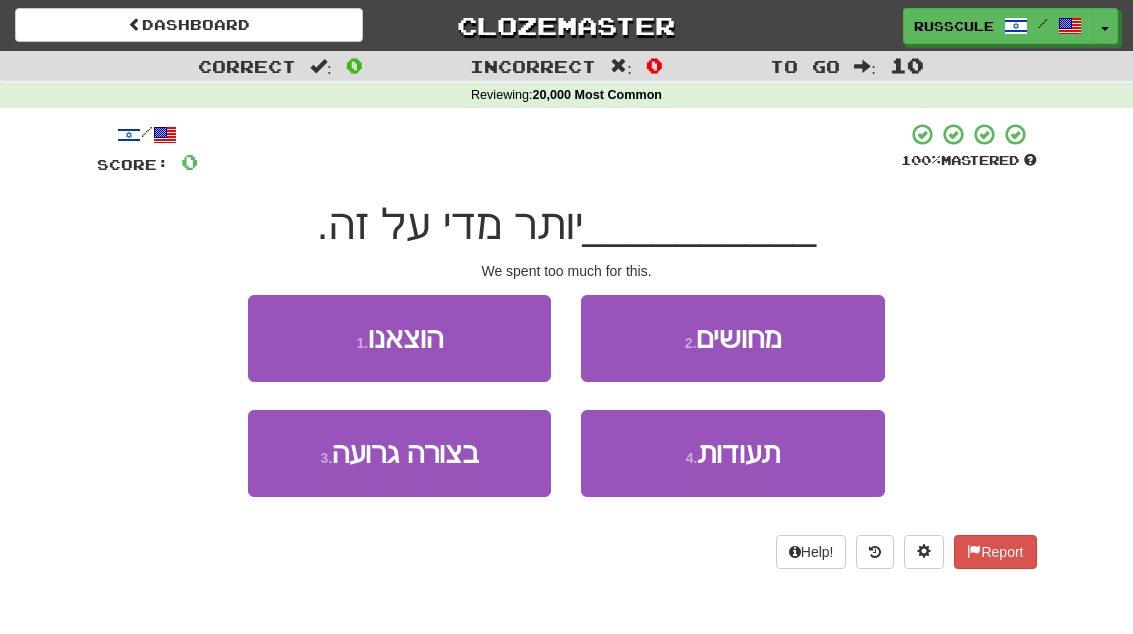 click on "1 .  הוצאנו" at bounding box center (399, 338) 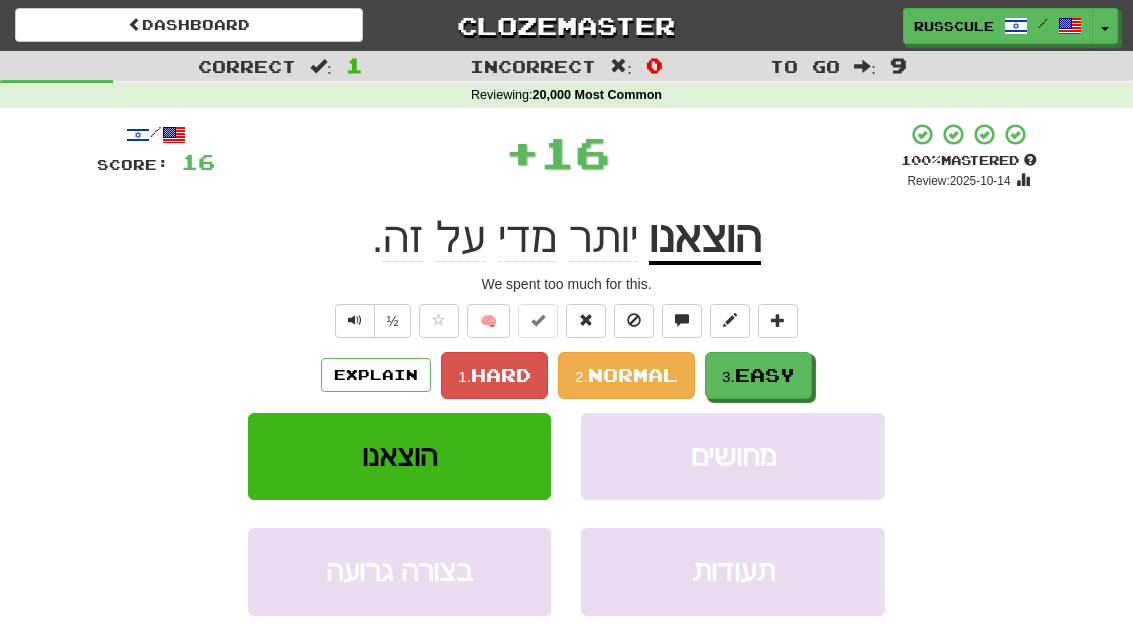 click on "Easy" at bounding box center [765, 375] 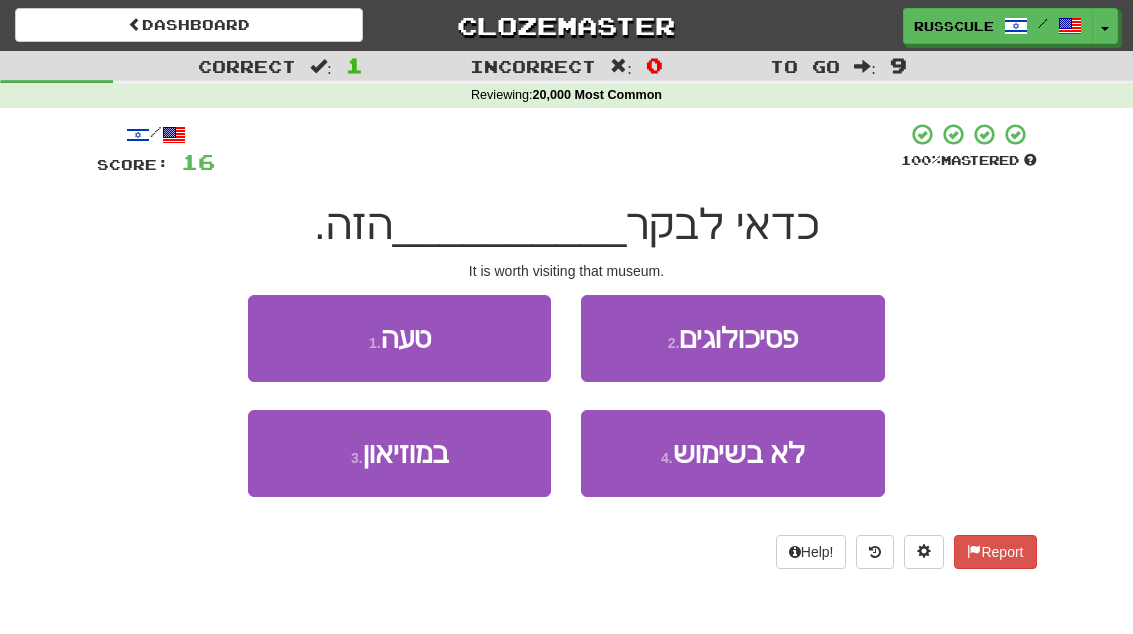 click on "3 .  במוזיאון" at bounding box center (399, 453) 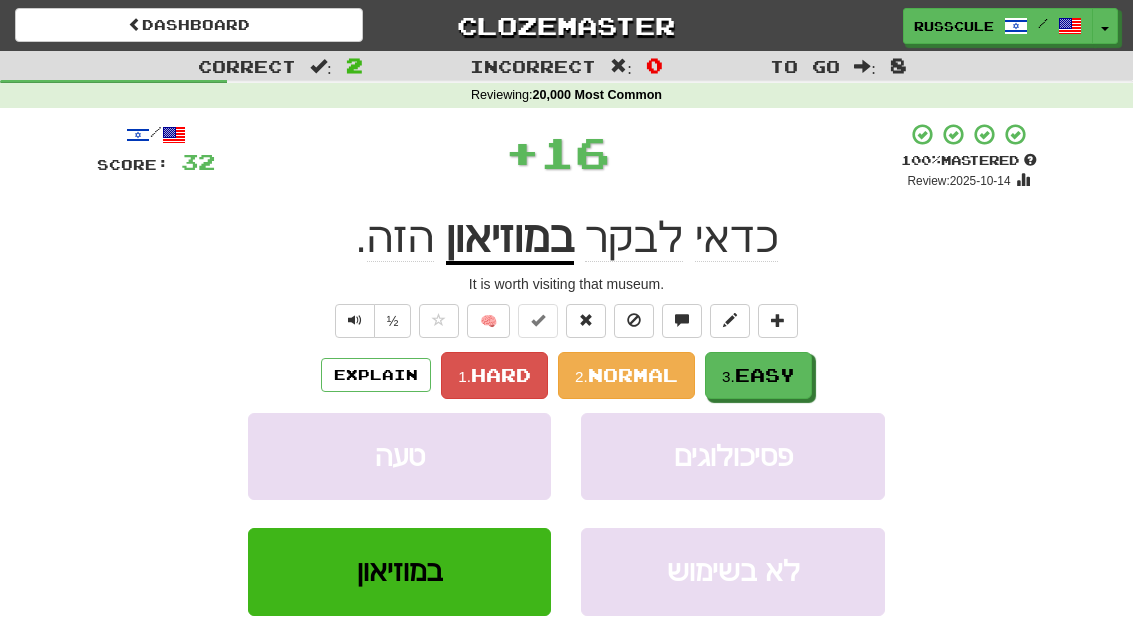 click on "Easy" at bounding box center [765, 375] 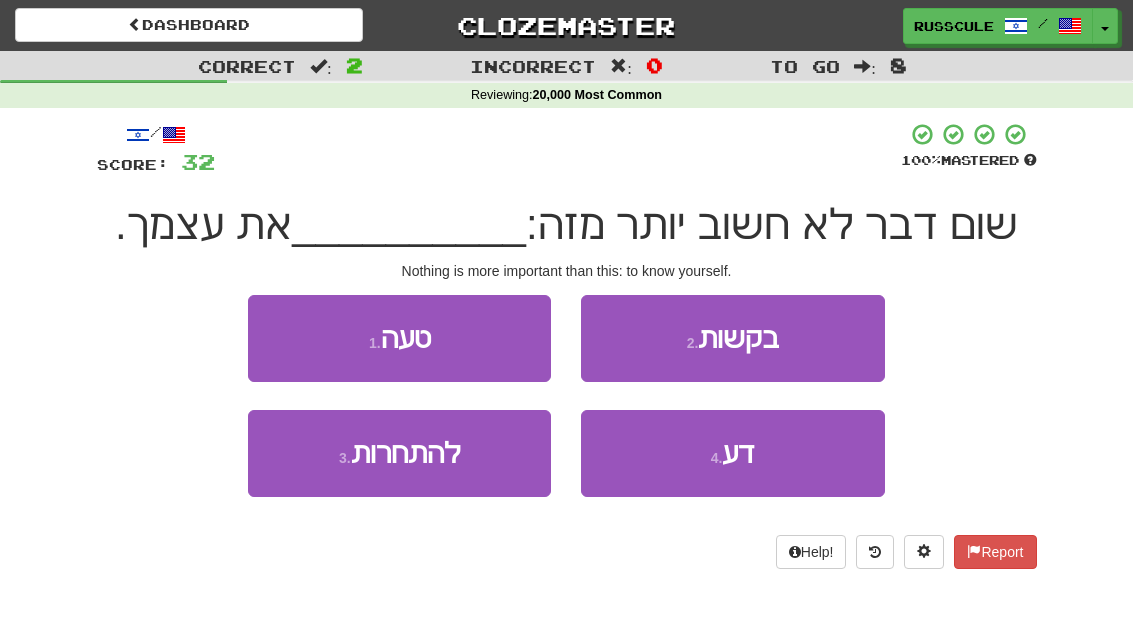 click on "דע" at bounding box center (738, 453) 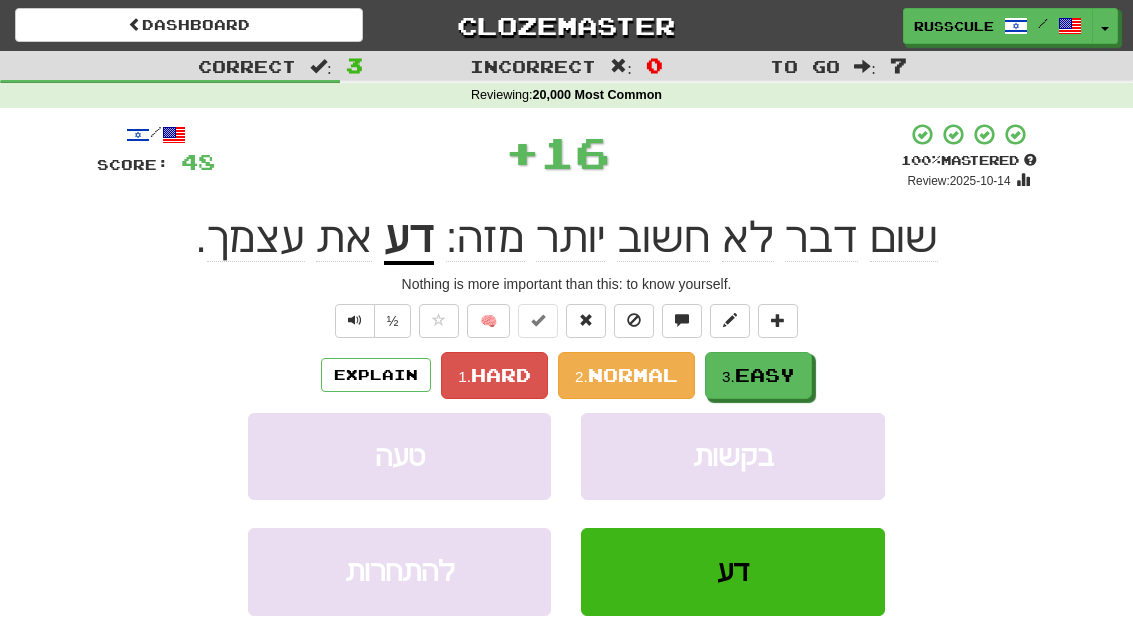 click on "Easy" at bounding box center (765, 375) 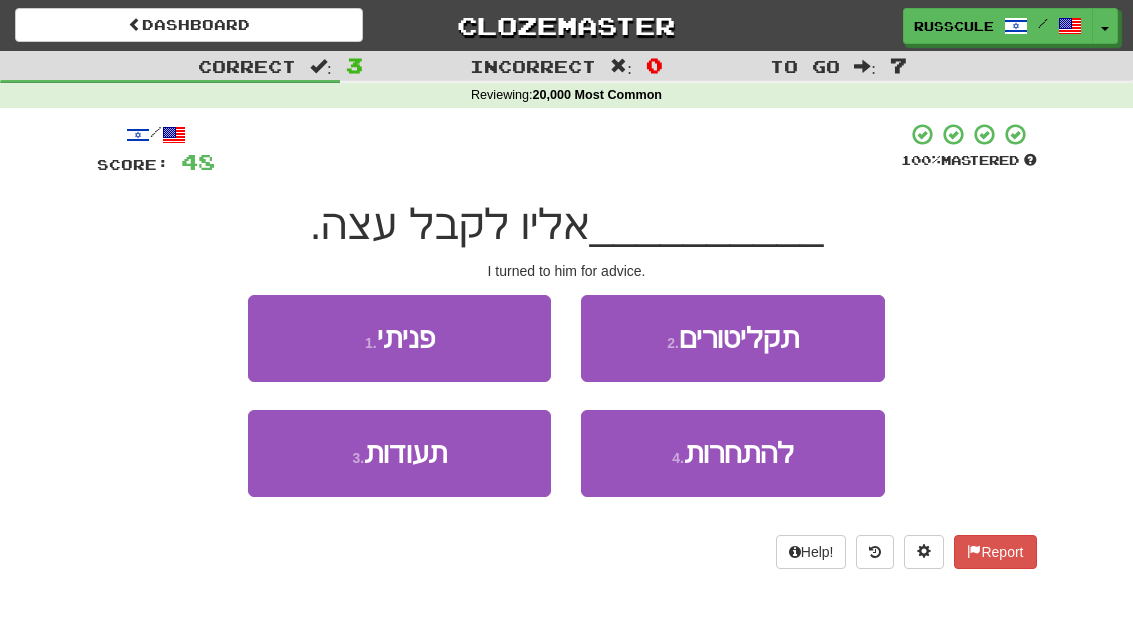 click on "1 .  פניתי" at bounding box center (399, 338) 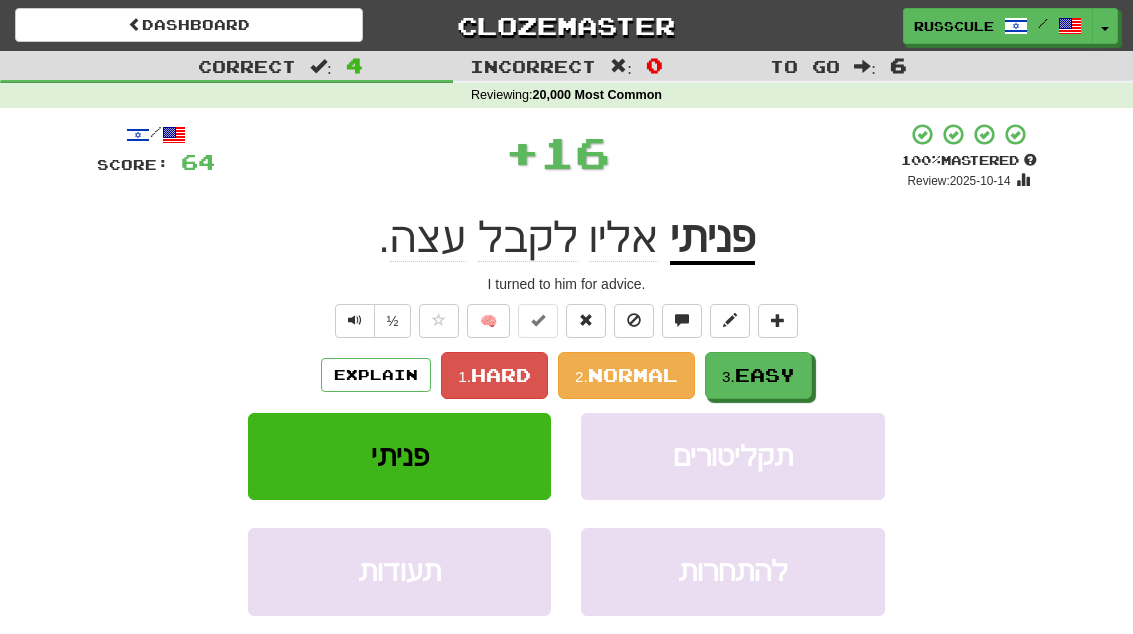 click on "3.  Easy" at bounding box center [758, 375] 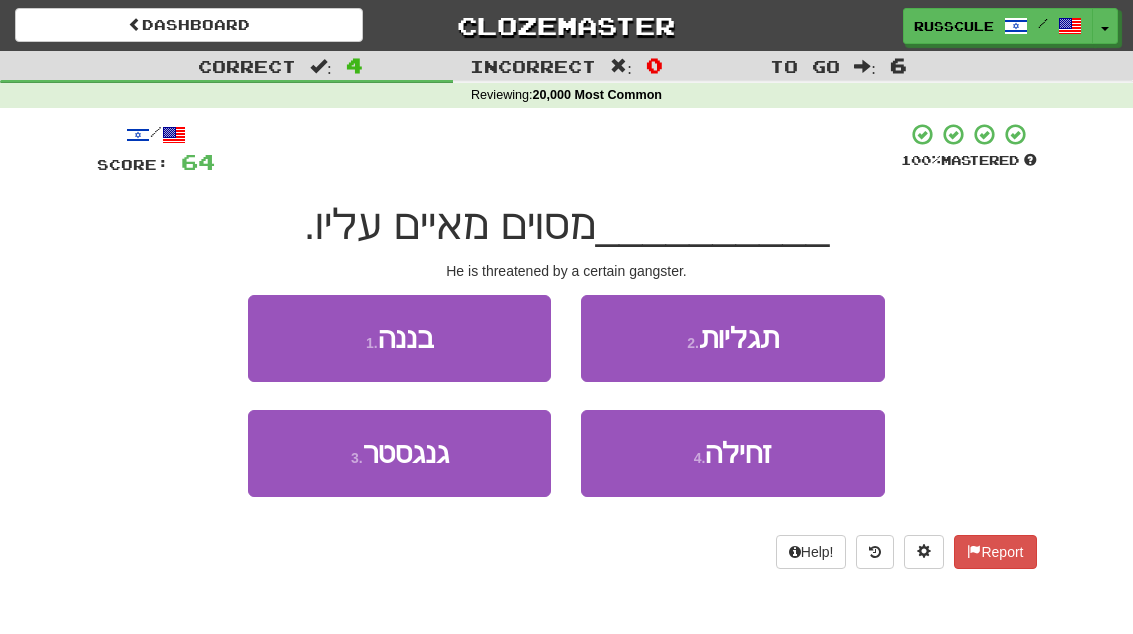 click on "1 .  בננה" at bounding box center [399, 338] 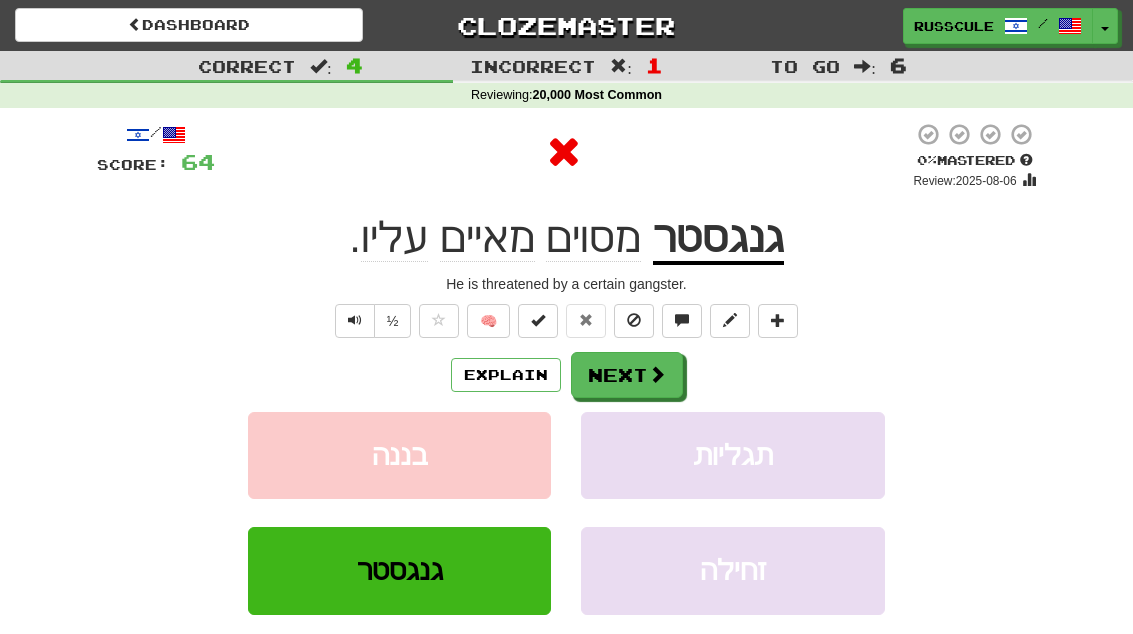 click on "Next" at bounding box center [627, 375] 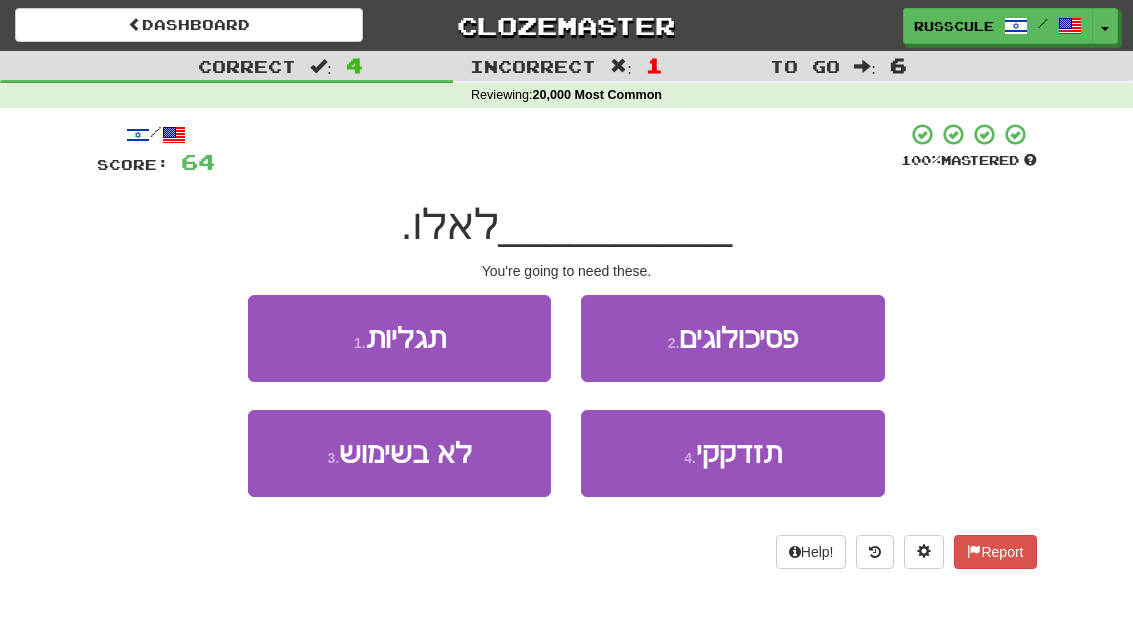 click on "4 .  תזדקקי" at bounding box center (732, 453) 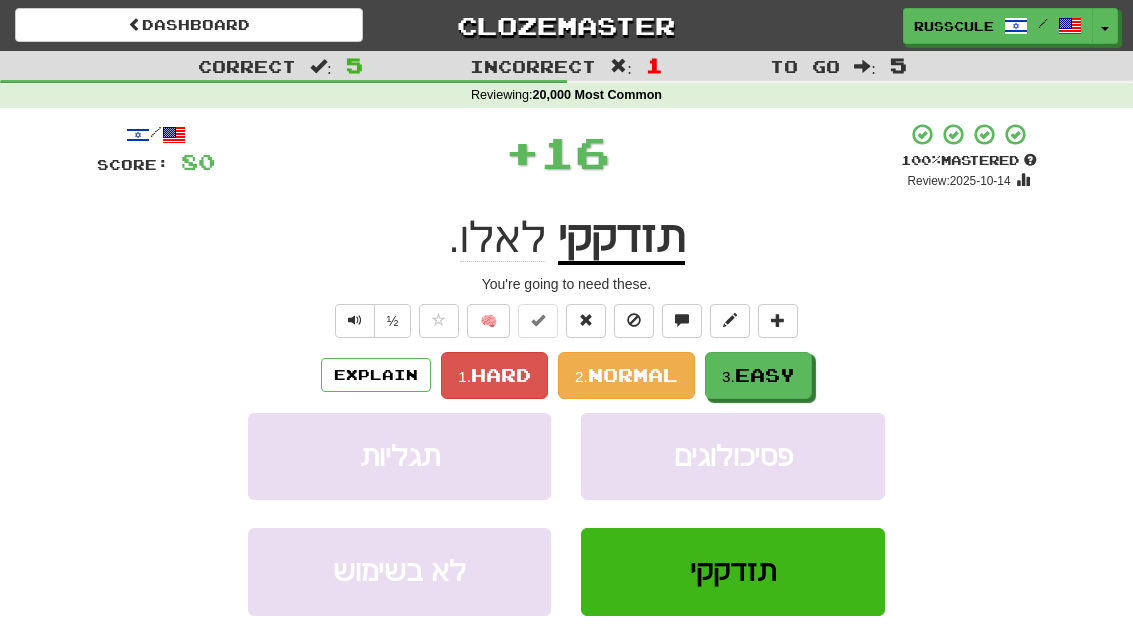 click on "Easy" at bounding box center (765, 375) 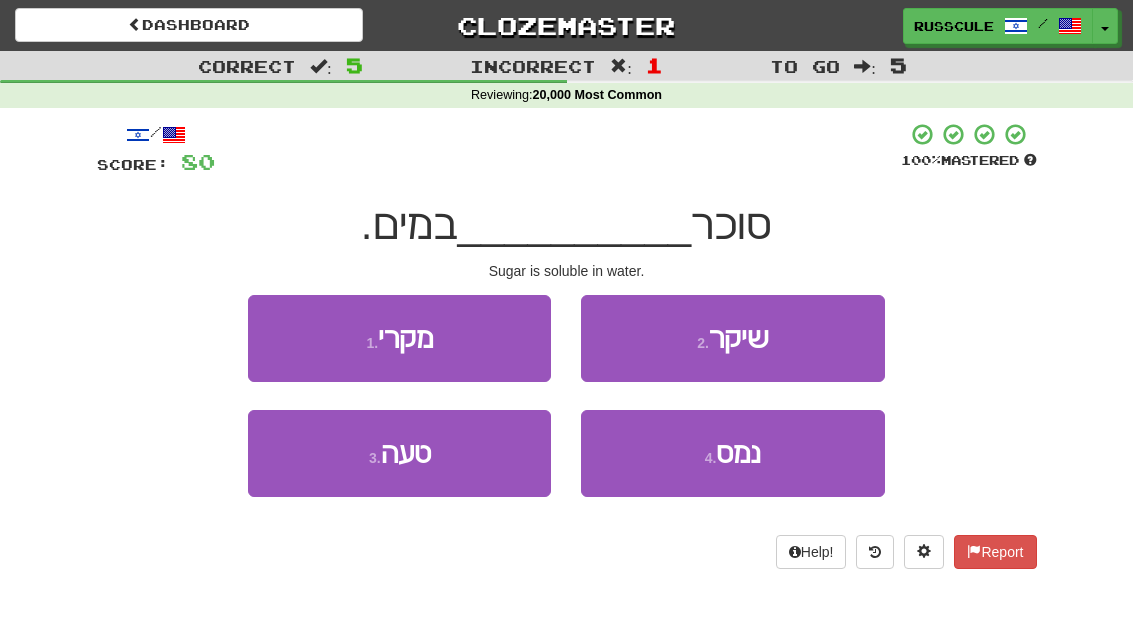 click on "4 .  נמס" at bounding box center [732, 453] 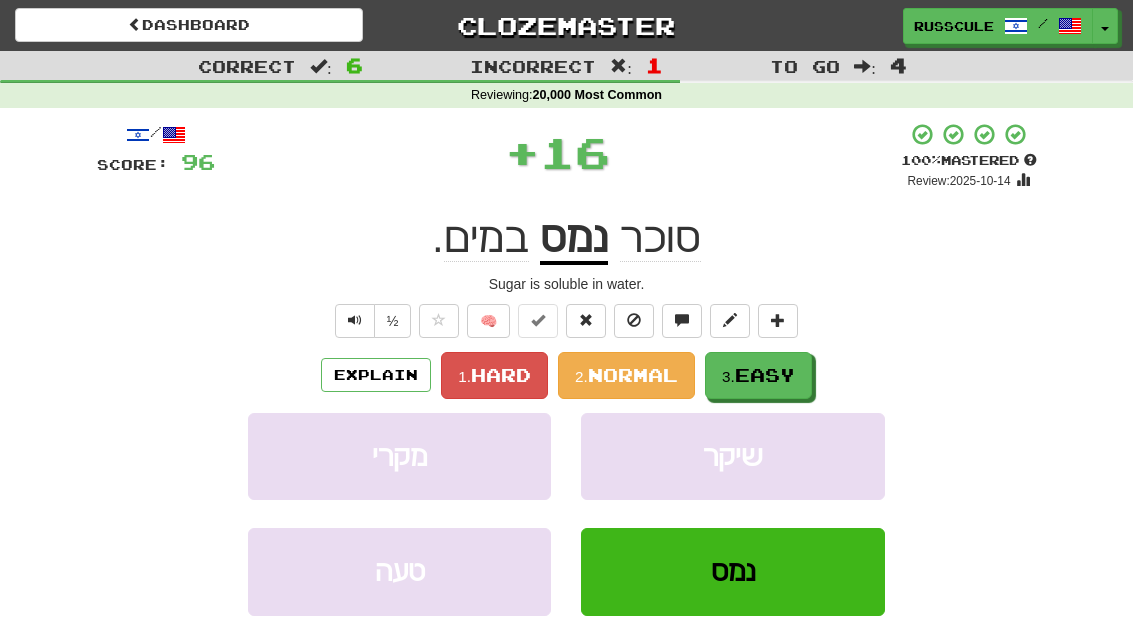 click on "3.  Easy" at bounding box center [758, 375] 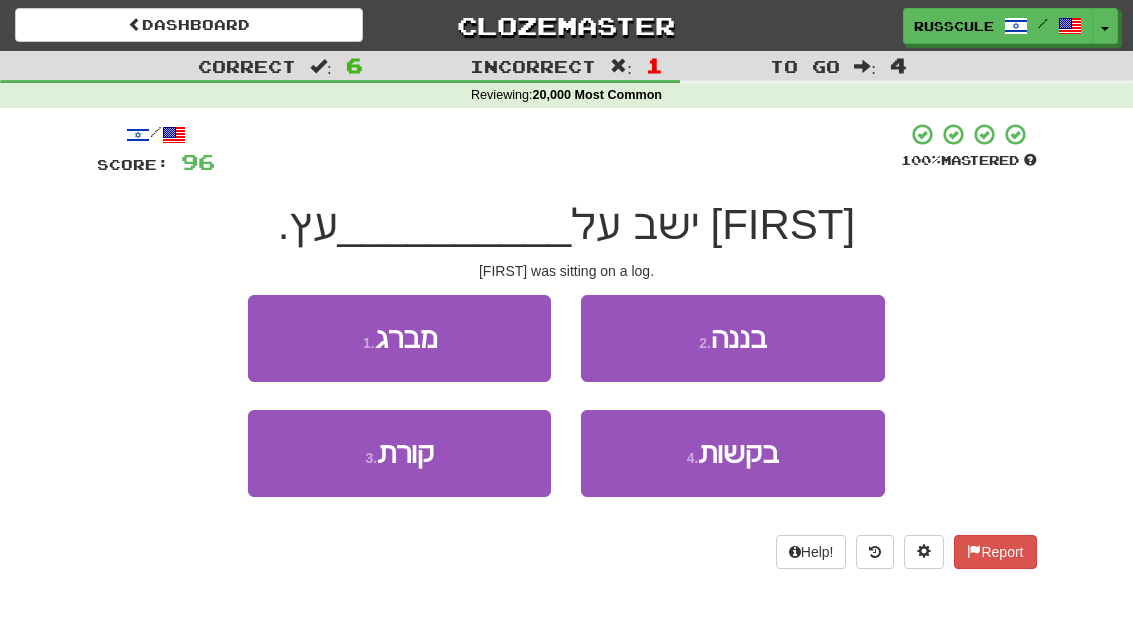 click on "3 .  קורת" at bounding box center (399, 453) 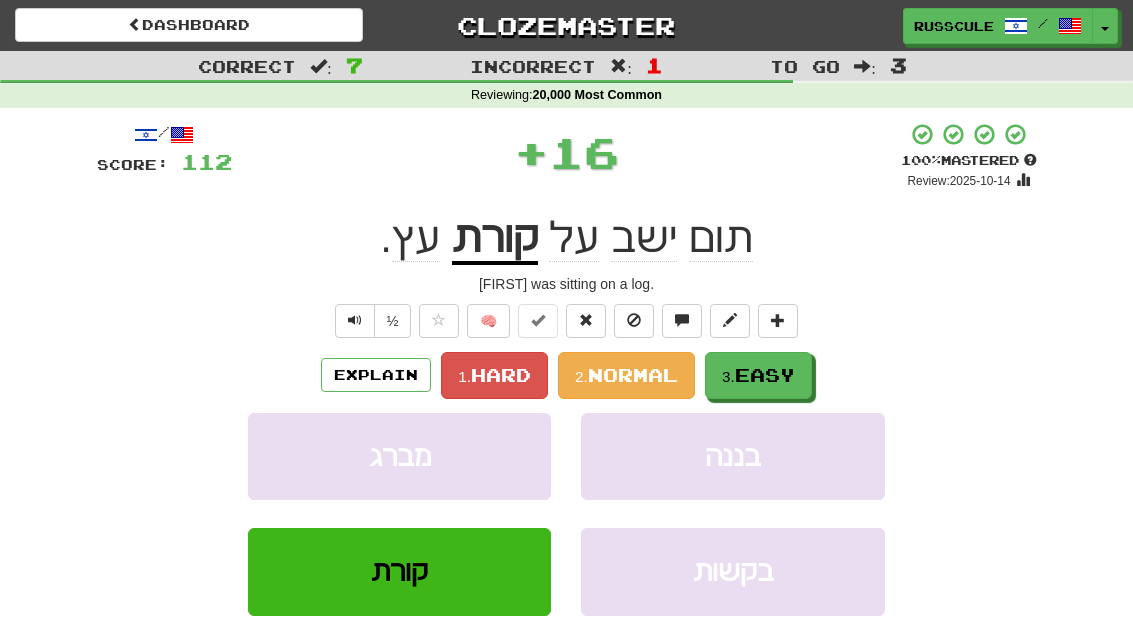 click on "Easy" at bounding box center (765, 375) 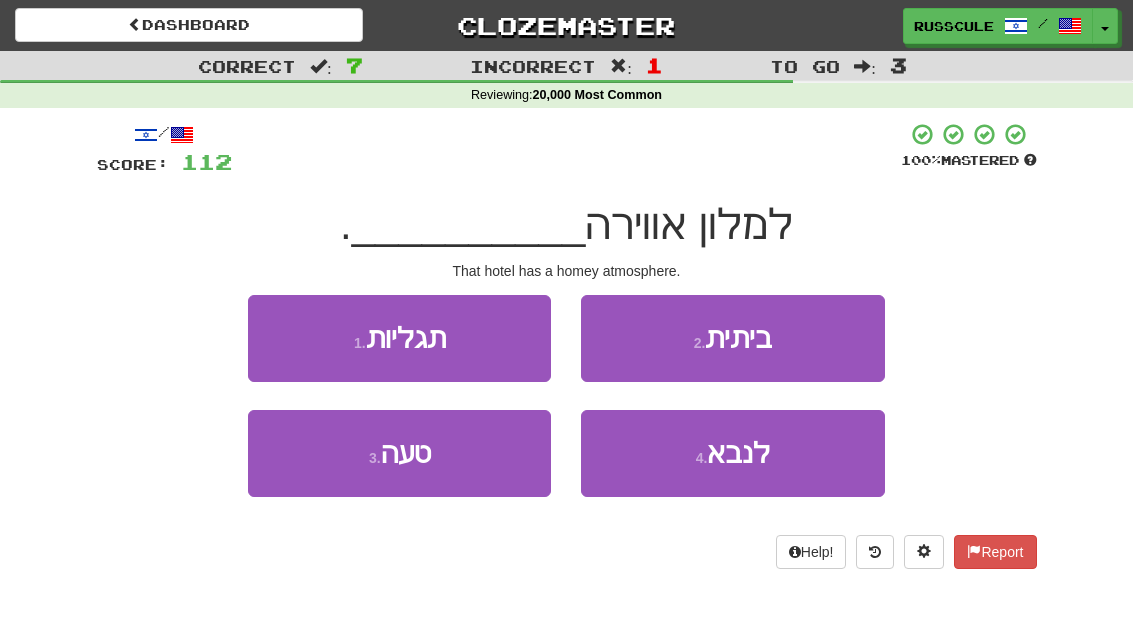 click on "2 .  ביתית" at bounding box center [732, 338] 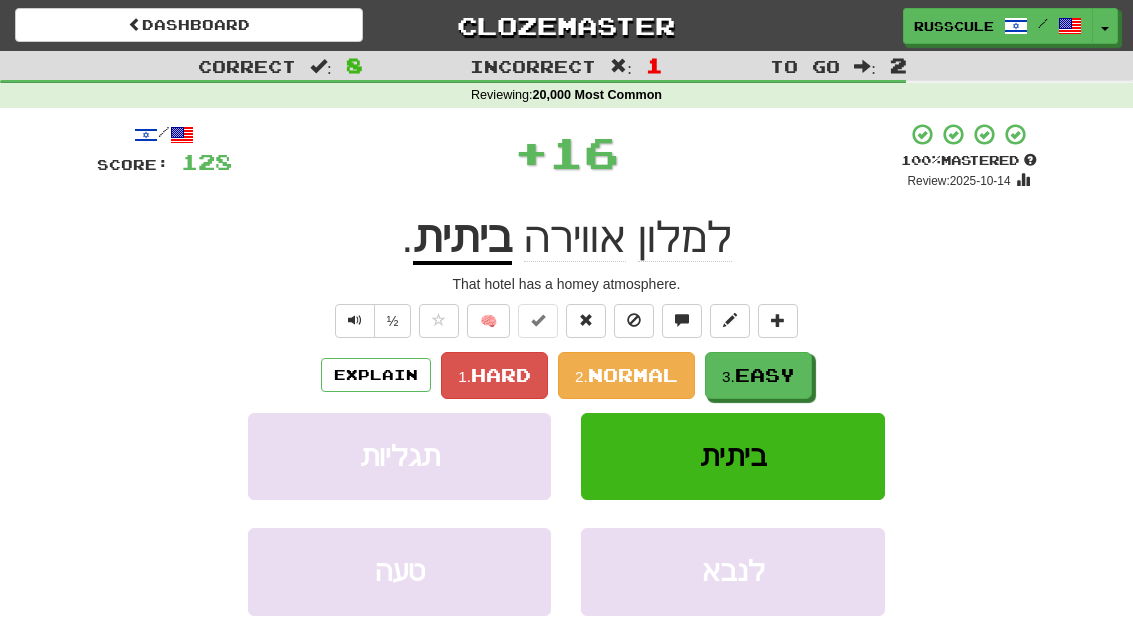 click on "Easy" at bounding box center [765, 375] 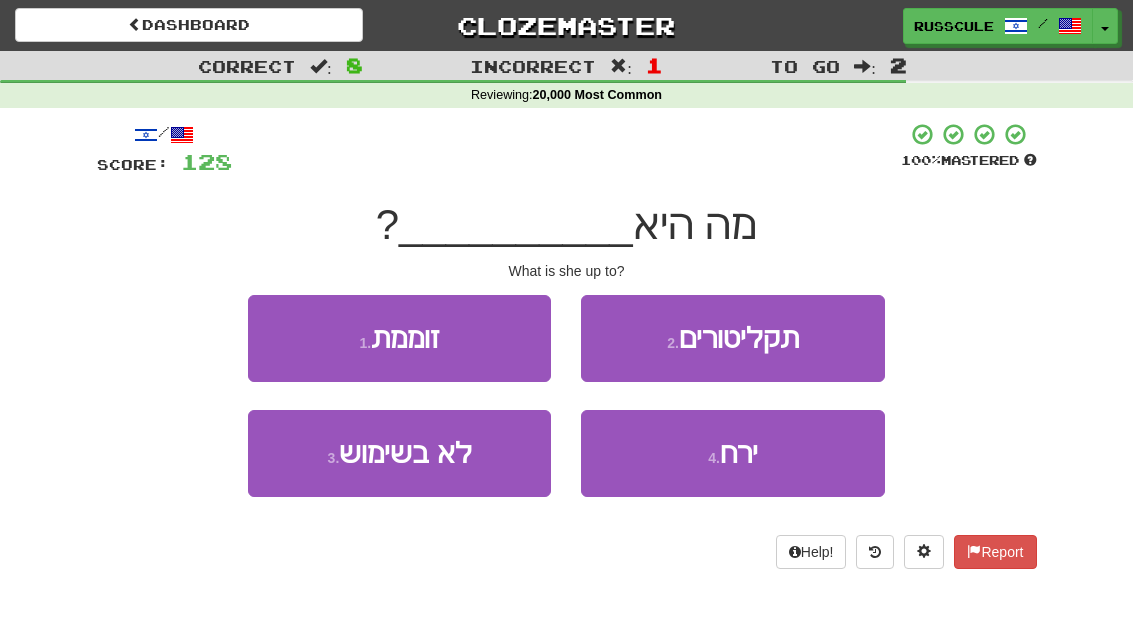 click on "1 .  זוממת" at bounding box center [399, 338] 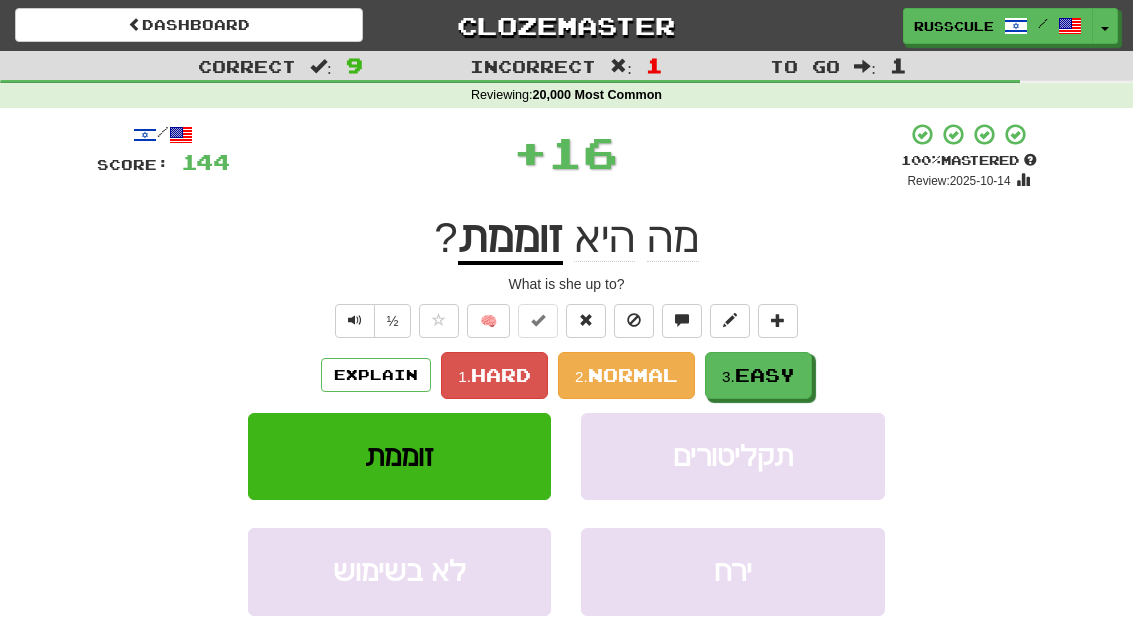click on "Easy" at bounding box center (765, 375) 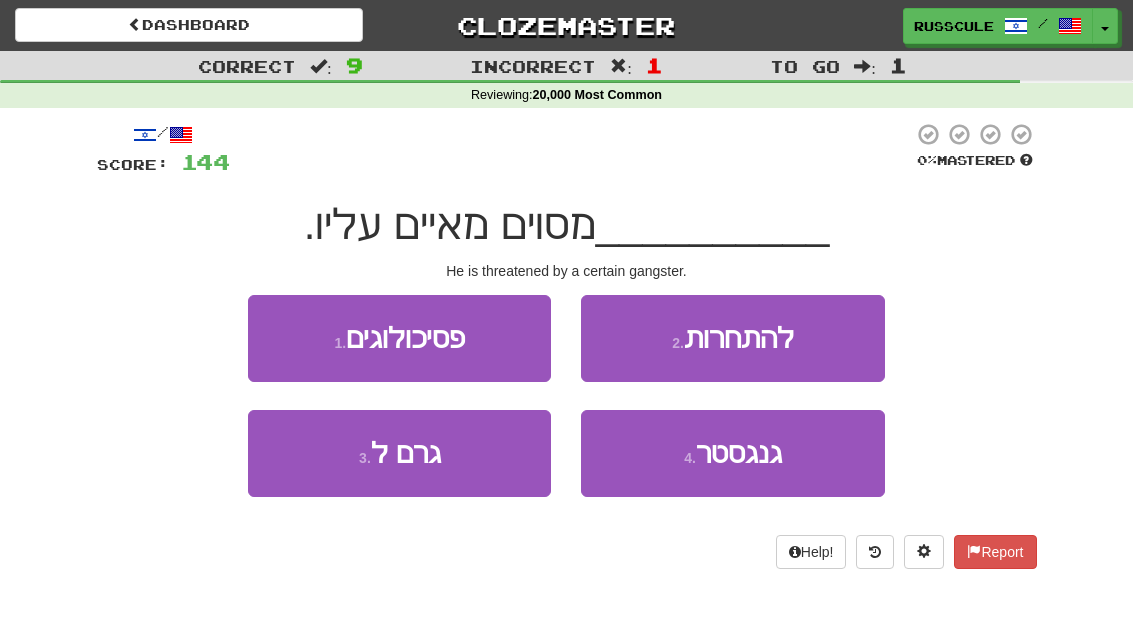 click on "4 .  גנגסטר" at bounding box center (732, 453) 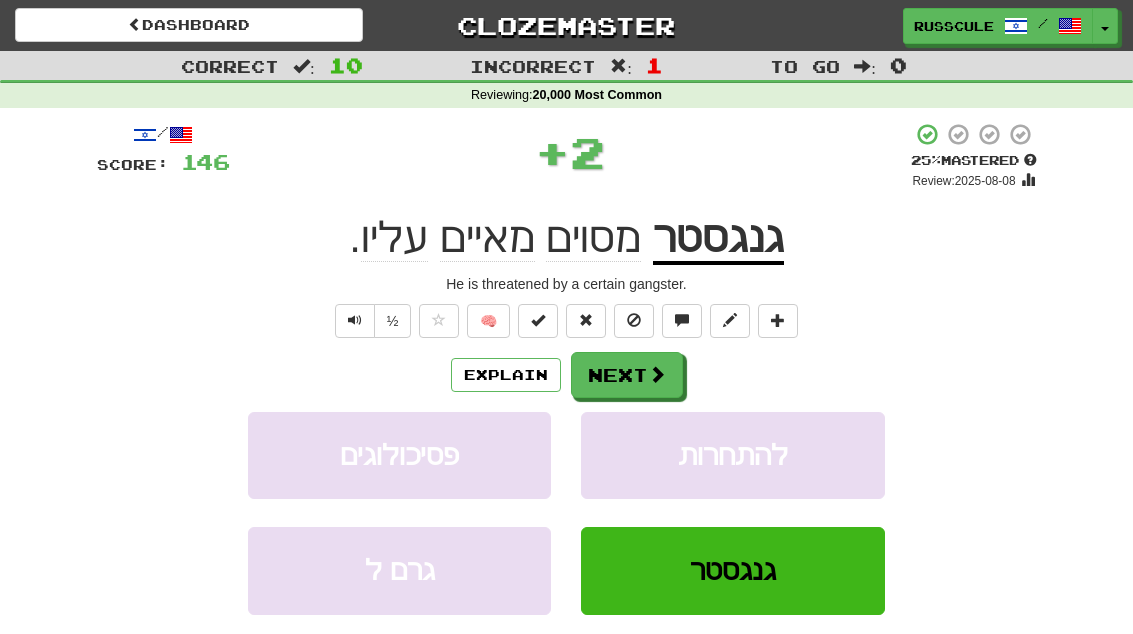 click on "Explain Next" at bounding box center (567, 375) 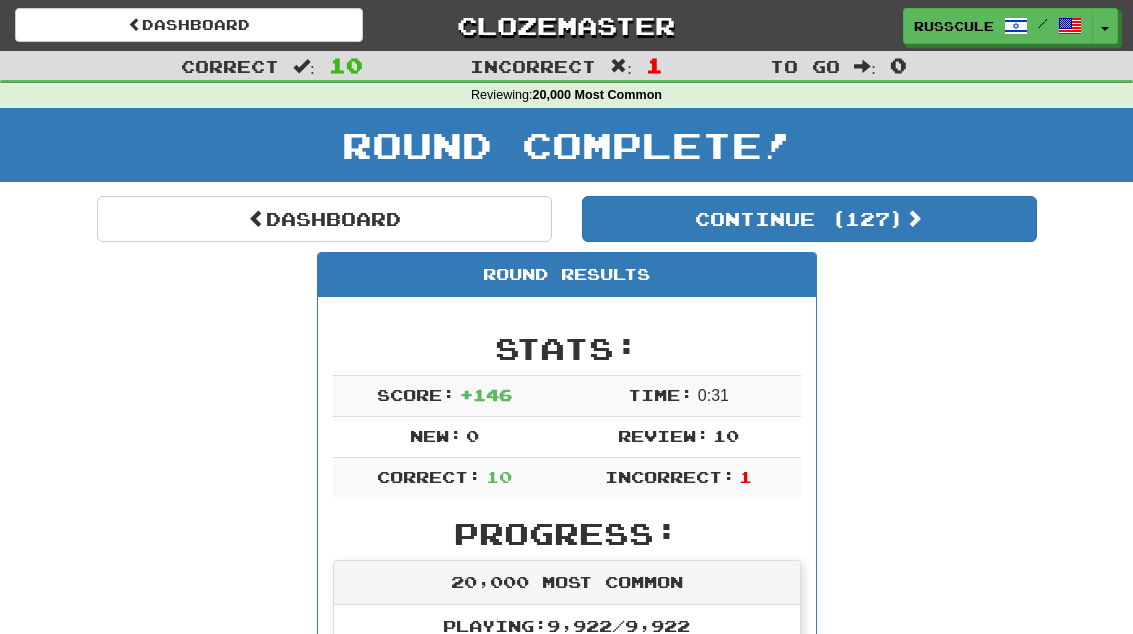 click on "Continue ( 127 )" at bounding box center (809, 219) 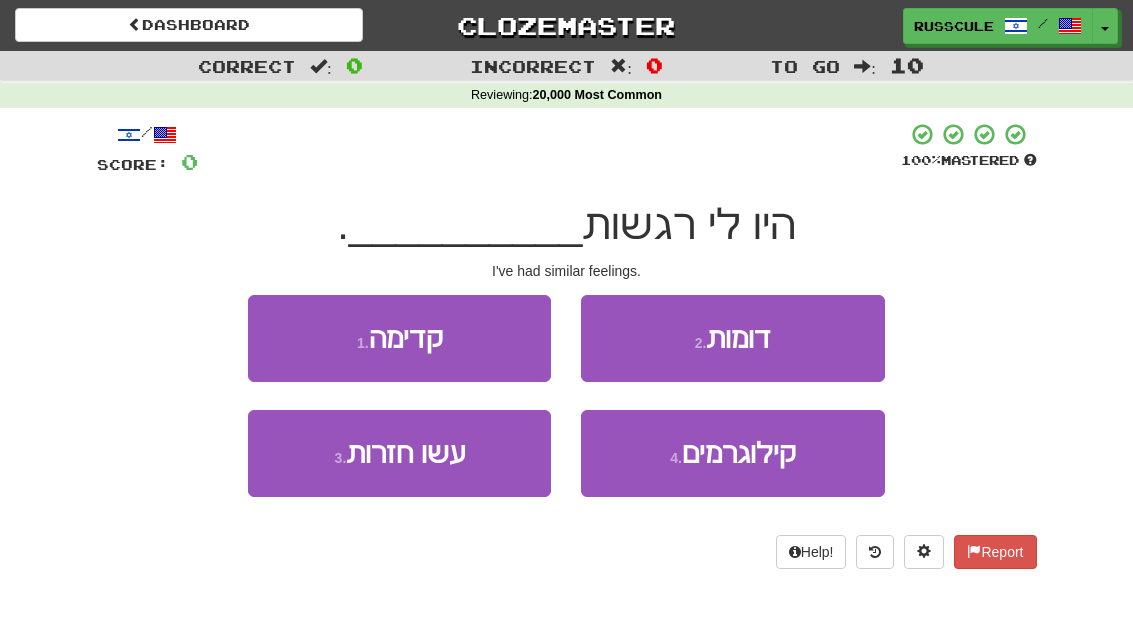 click on "2 .  דומות" at bounding box center [732, 338] 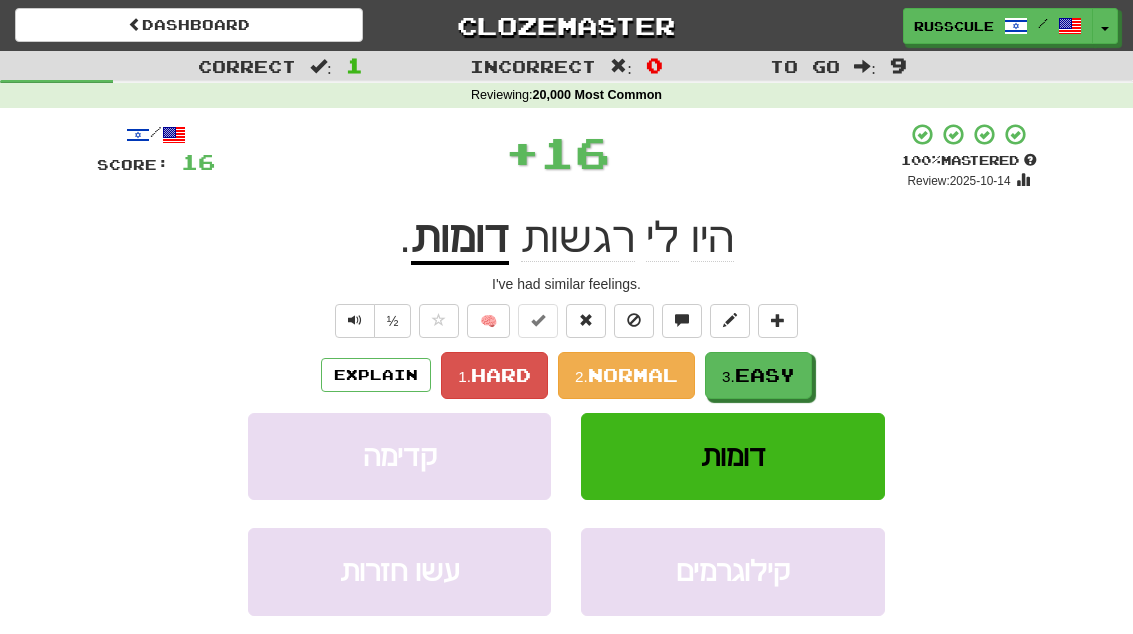 click on "3.  Easy" at bounding box center [758, 375] 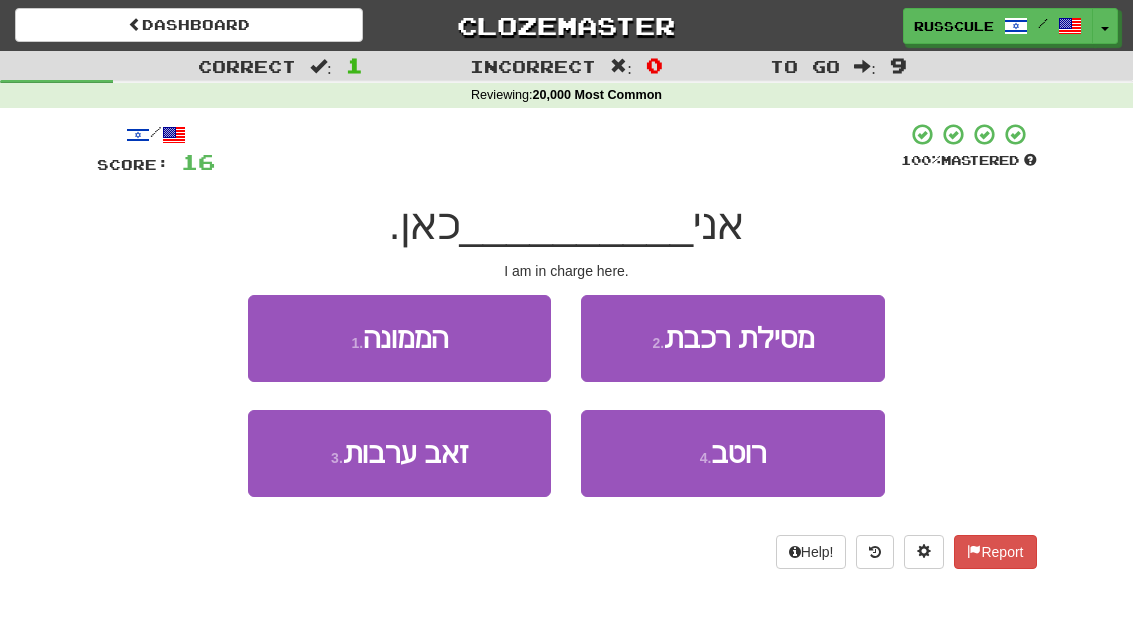 click on "1 .  הממונה" at bounding box center [399, 338] 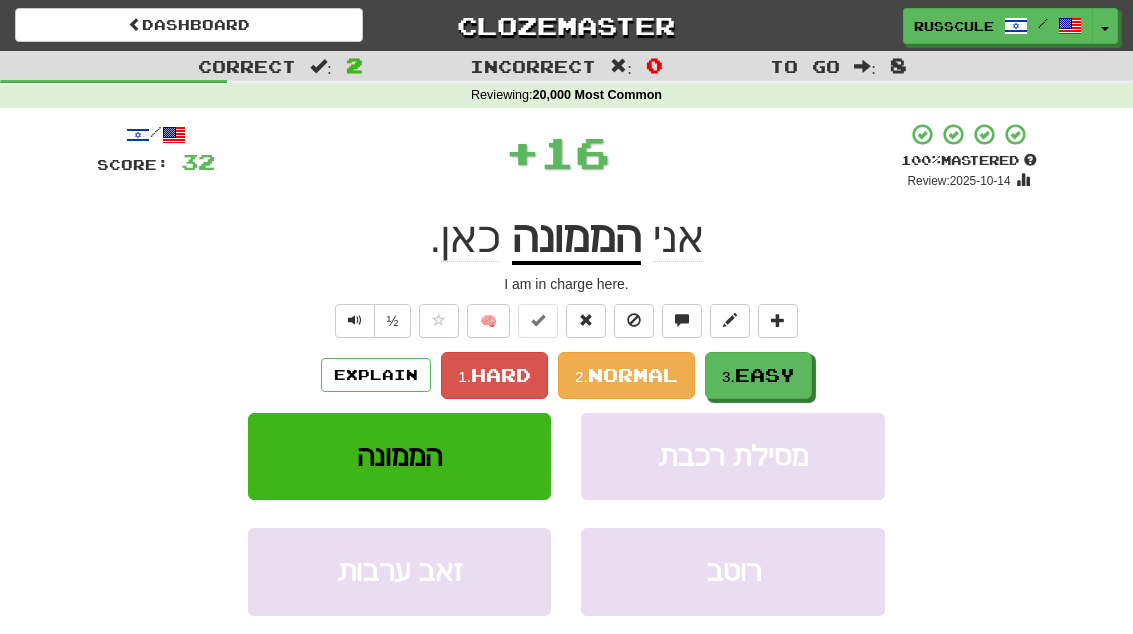 click on "3.  Easy" at bounding box center [758, 375] 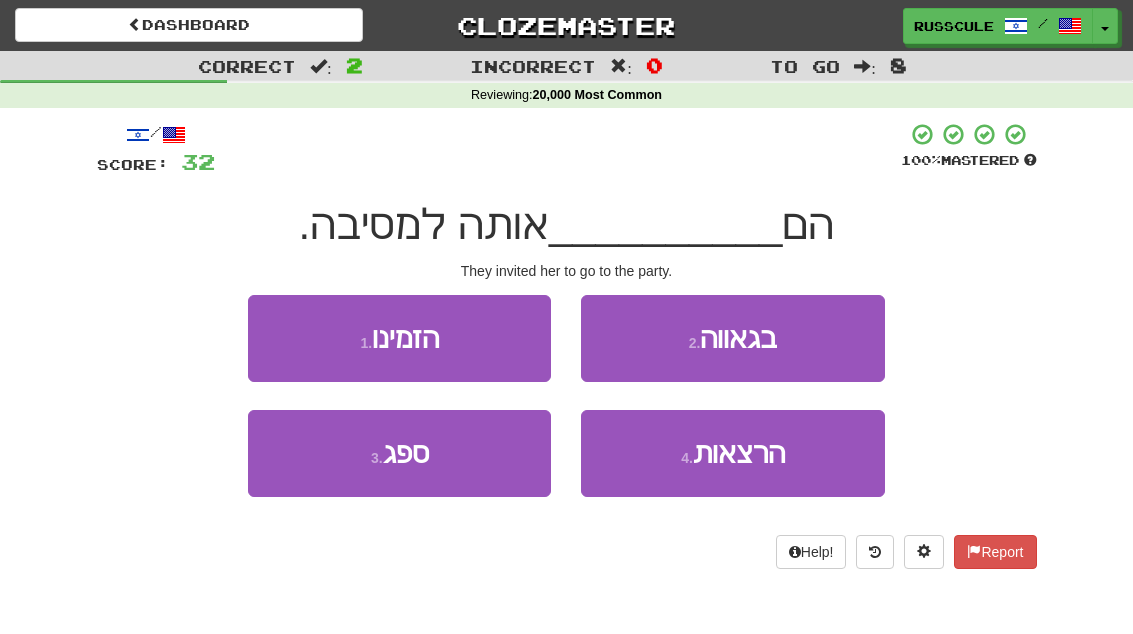 click on "1 .  הזמינו" at bounding box center [399, 338] 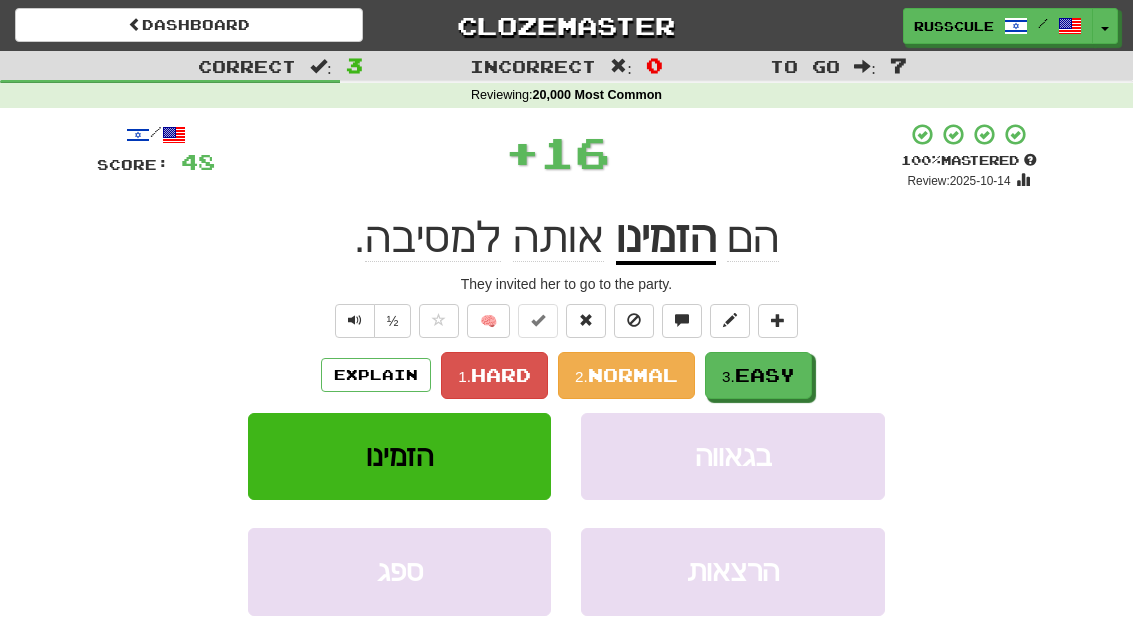 click on "Easy" at bounding box center [765, 375] 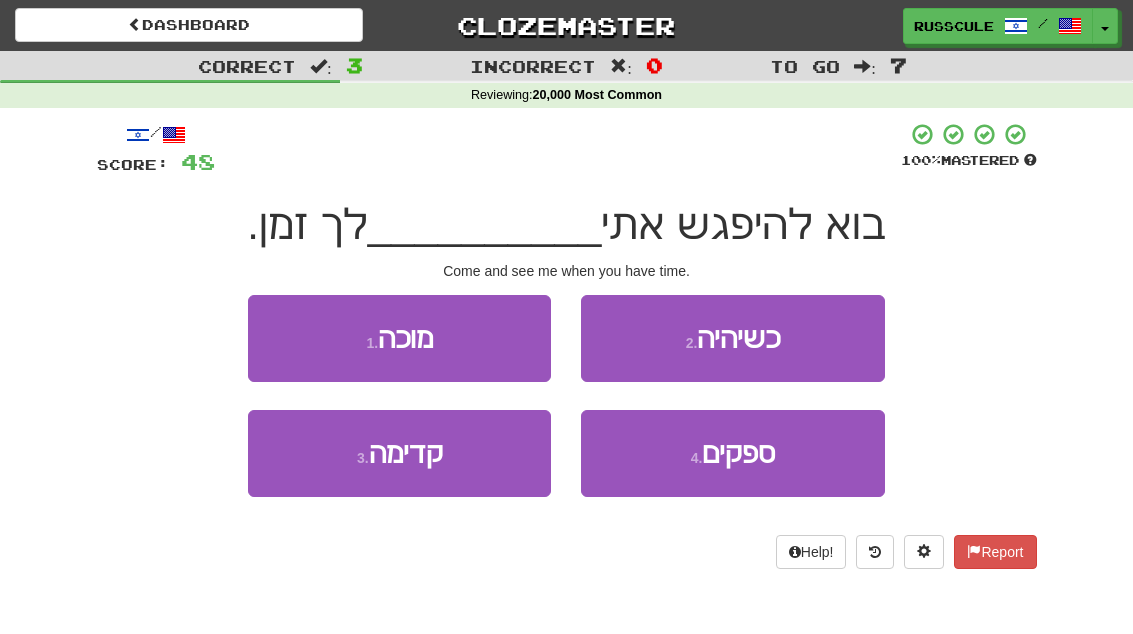 click on "2 .  כשיהיה" at bounding box center [732, 338] 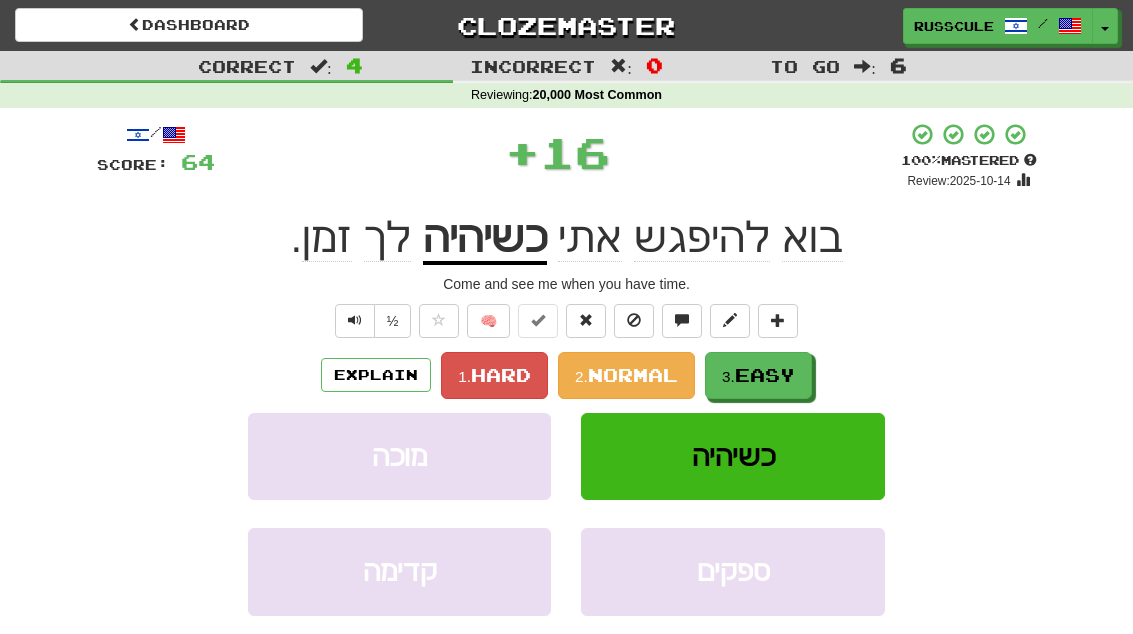 click on "Easy" at bounding box center [765, 375] 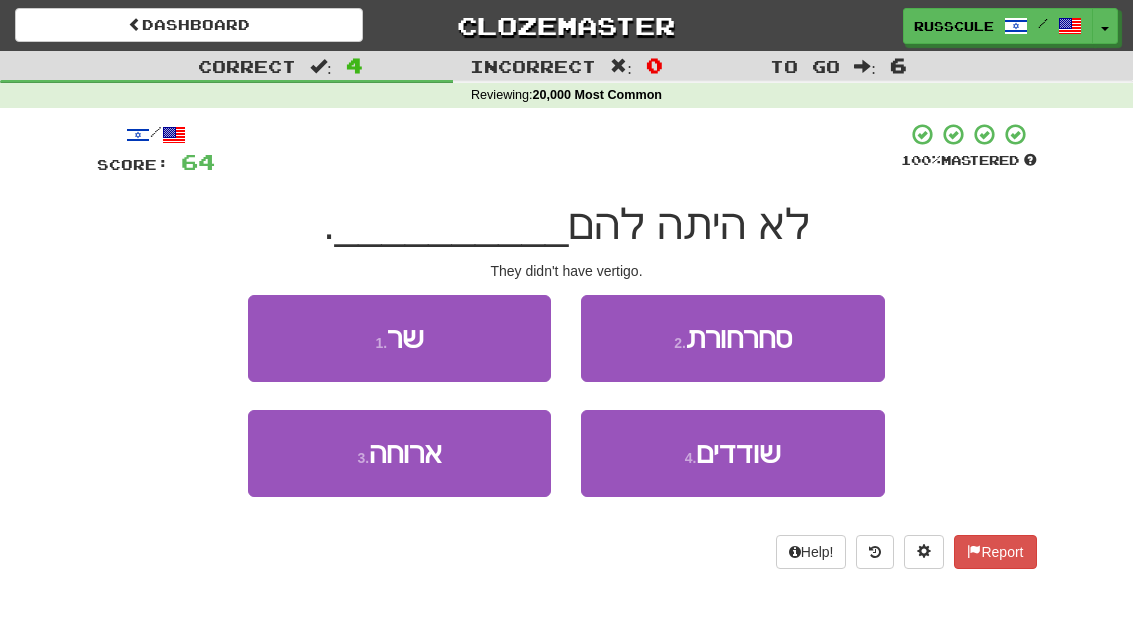 click on "2 .  סחרחורת" at bounding box center [732, 338] 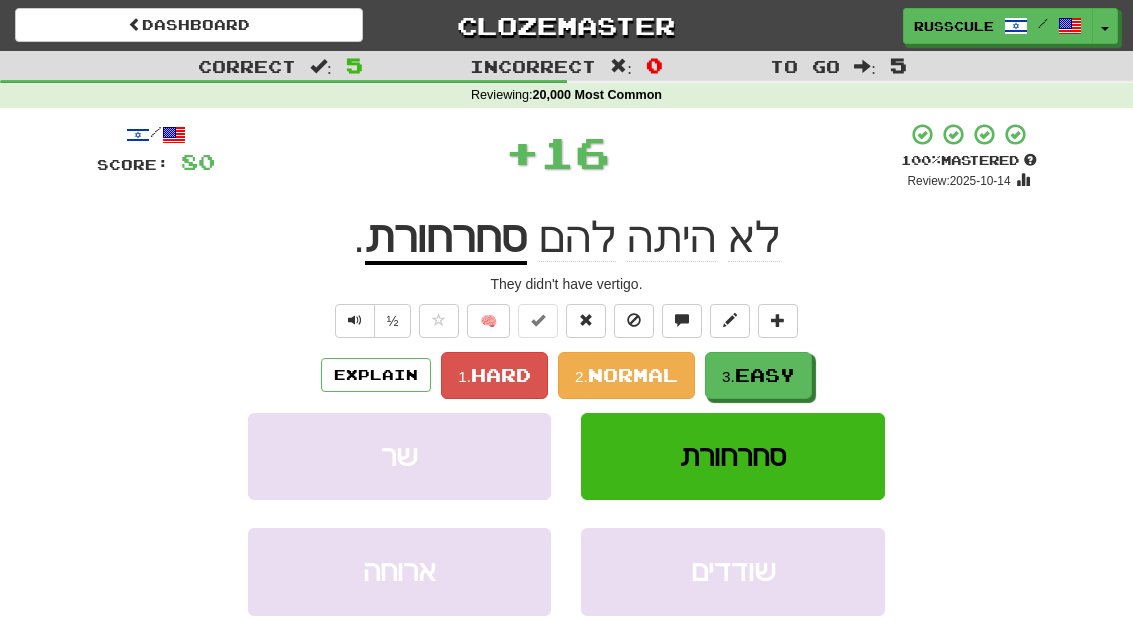 click on "Easy" at bounding box center [765, 375] 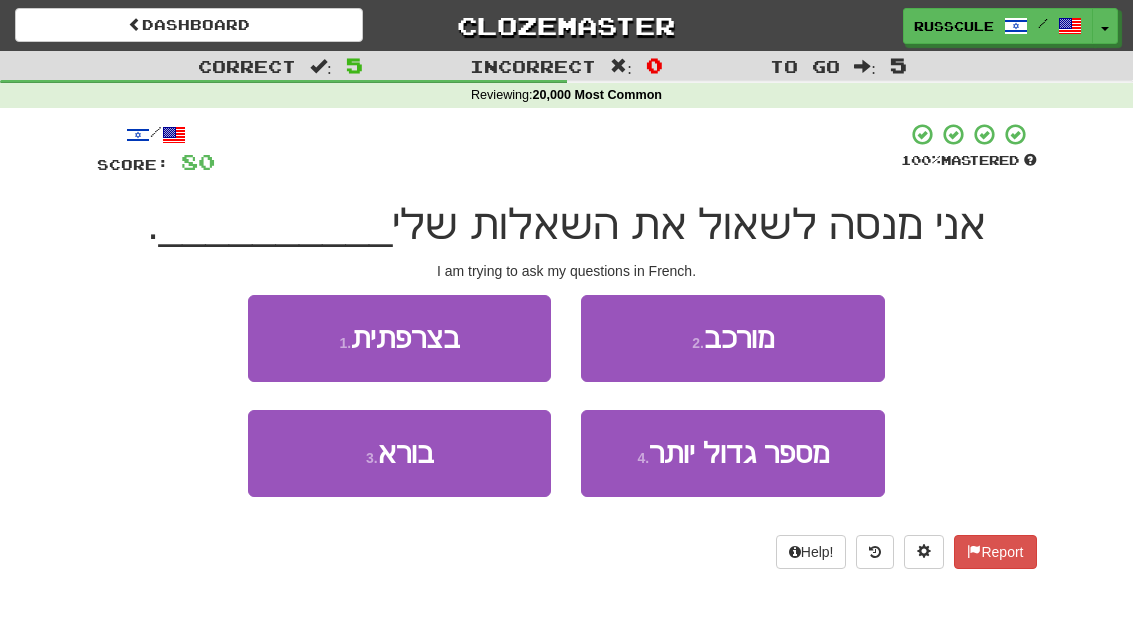 click on "1 .  בצרפתית" at bounding box center [399, 338] 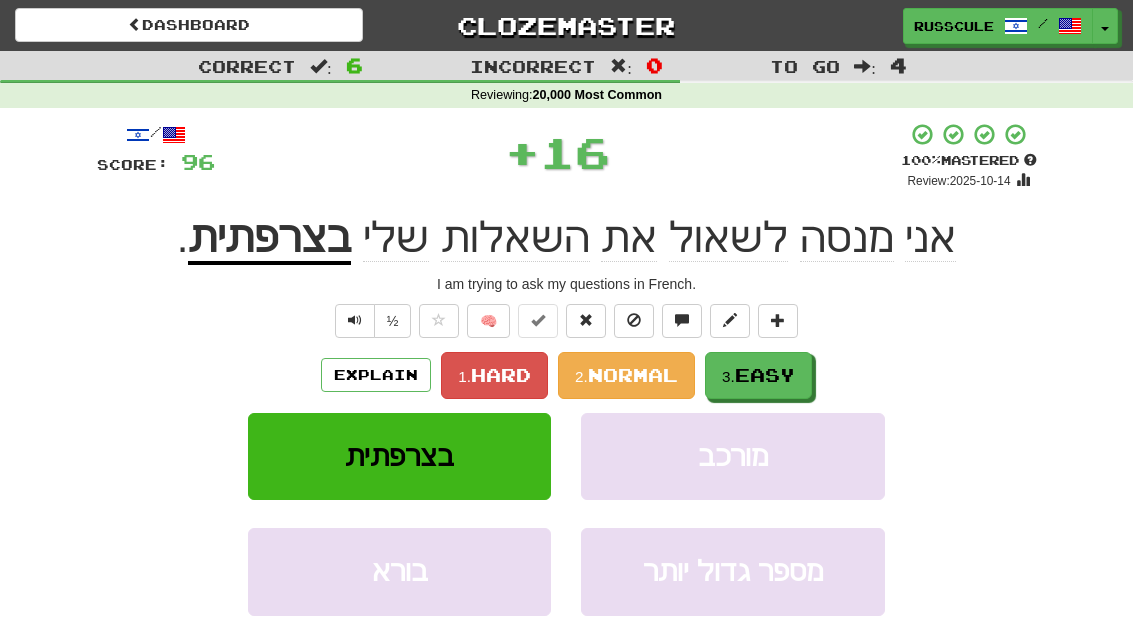 click on "Easy" at bounding box center [765, 375] 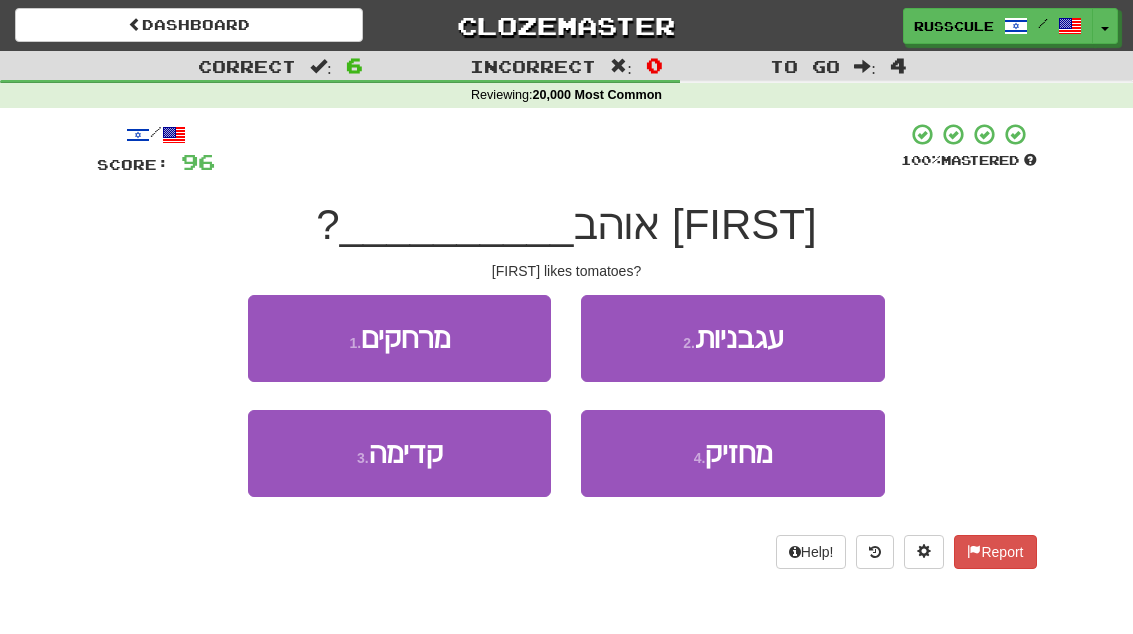 click on "2 .  עגבניות" at bounding box center [732, 338] 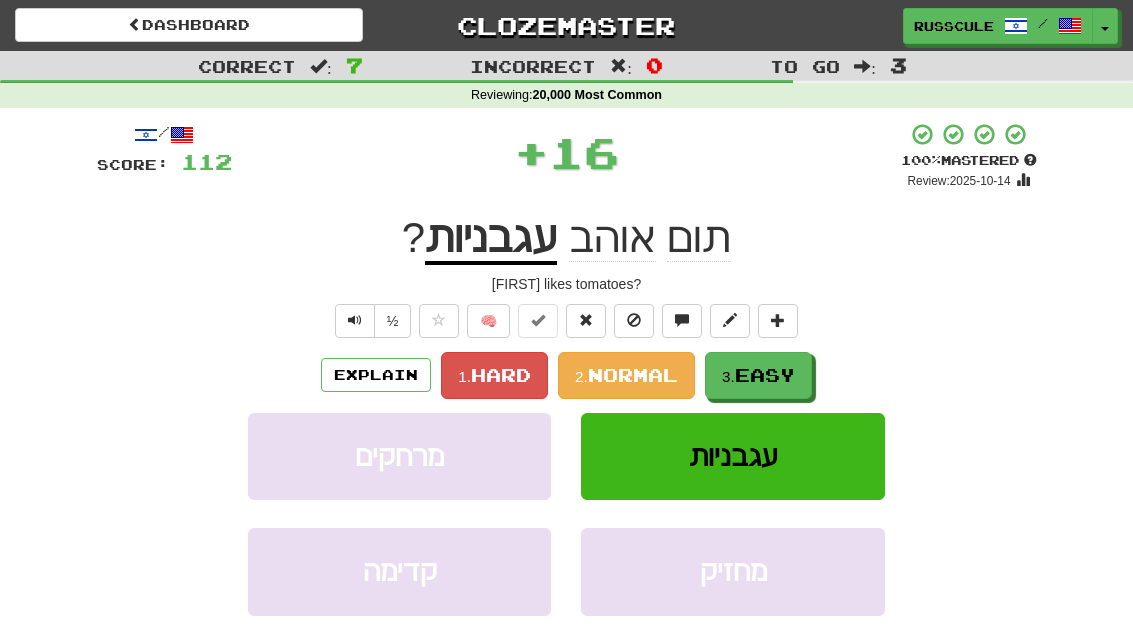 click on "Easy" at bounding box center [765, 375] 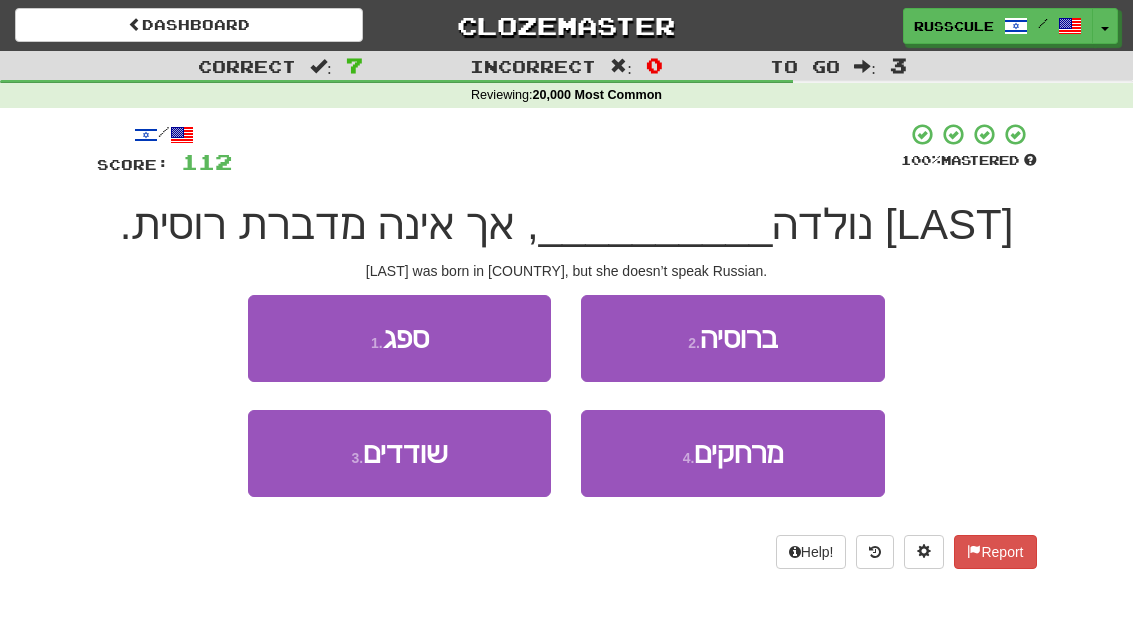 click on "2 .  ברוסיה" at bounding box center [732, 338] 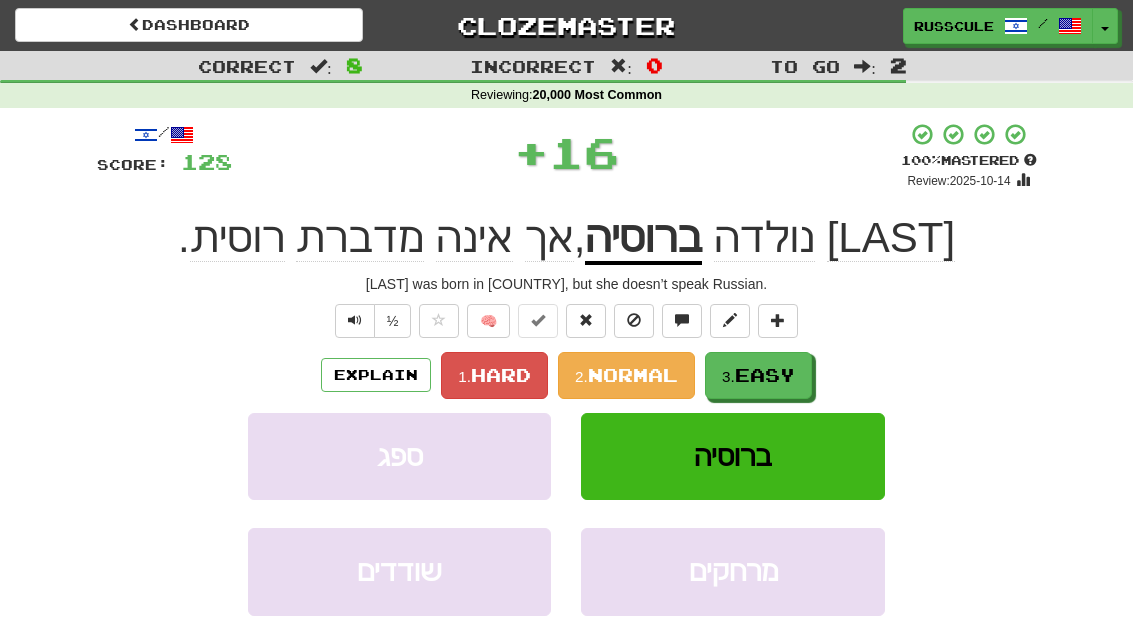 click on "Easy" at bounding box center (765, 375) 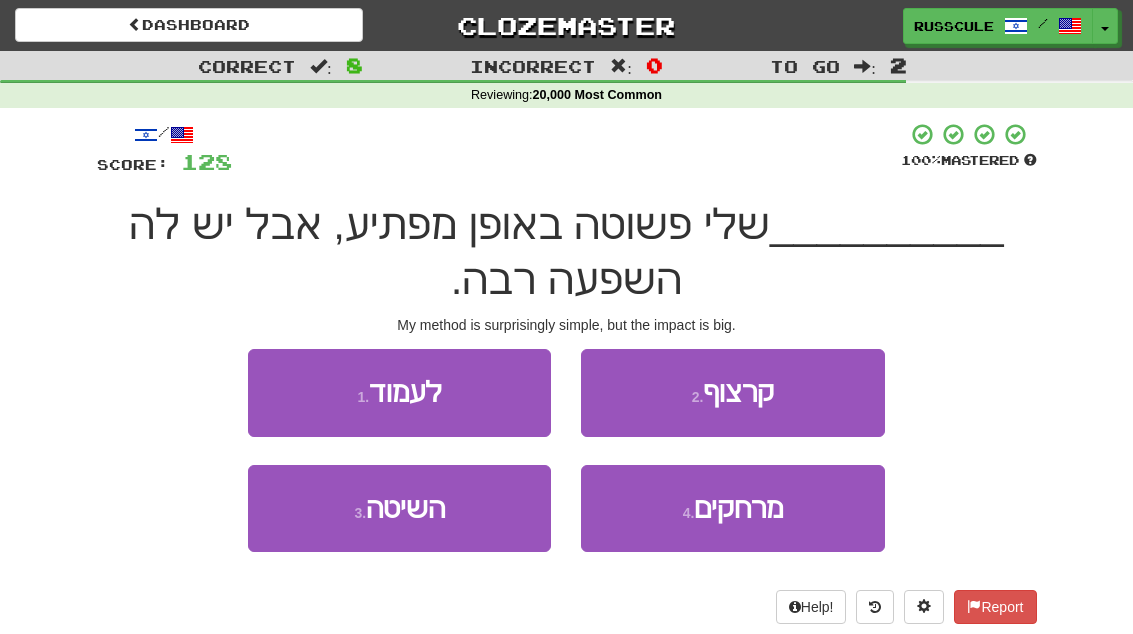 click on "3 .  השיטה" at bounding box center [399, 508] 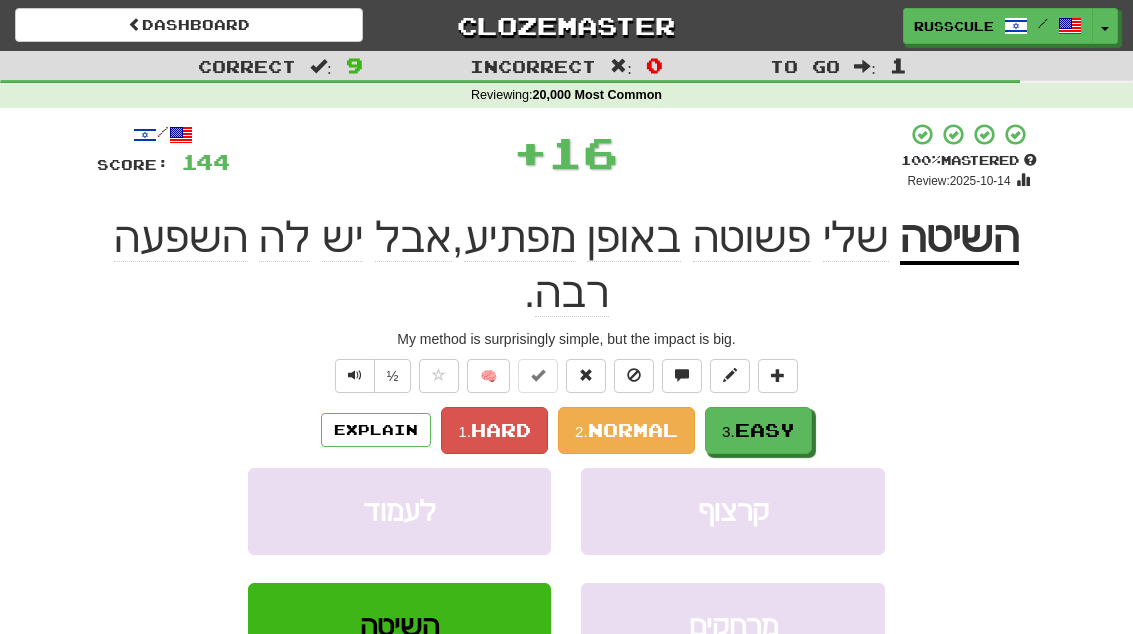 click on "Easy" at bounding box center [765, 430] 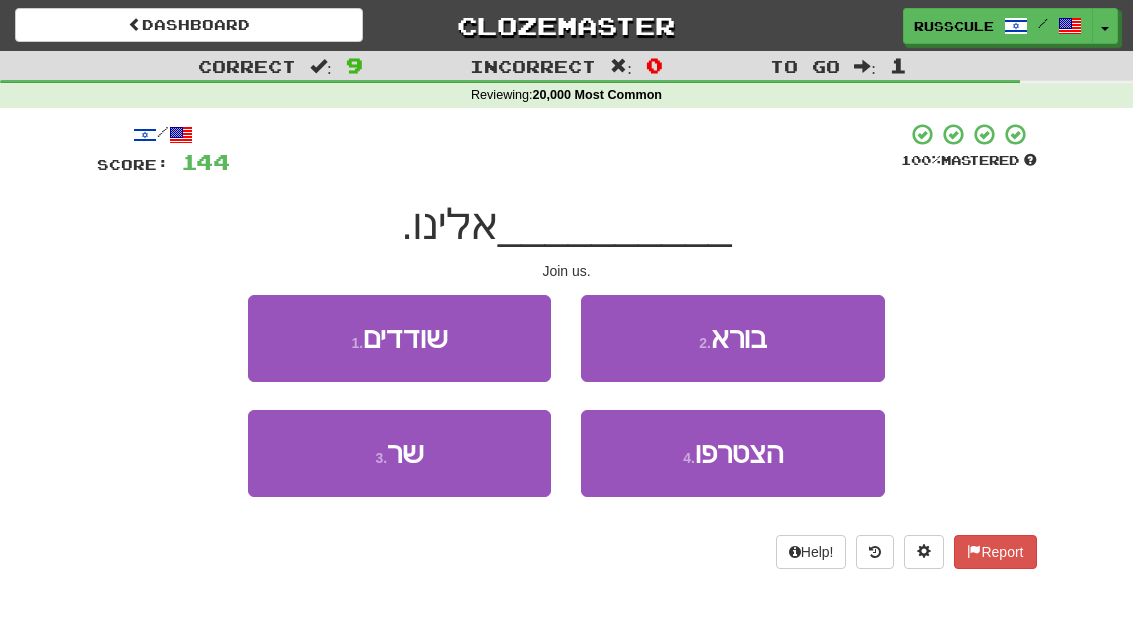click on "4 .  הצטרפו" at bounding box center [732, 453] 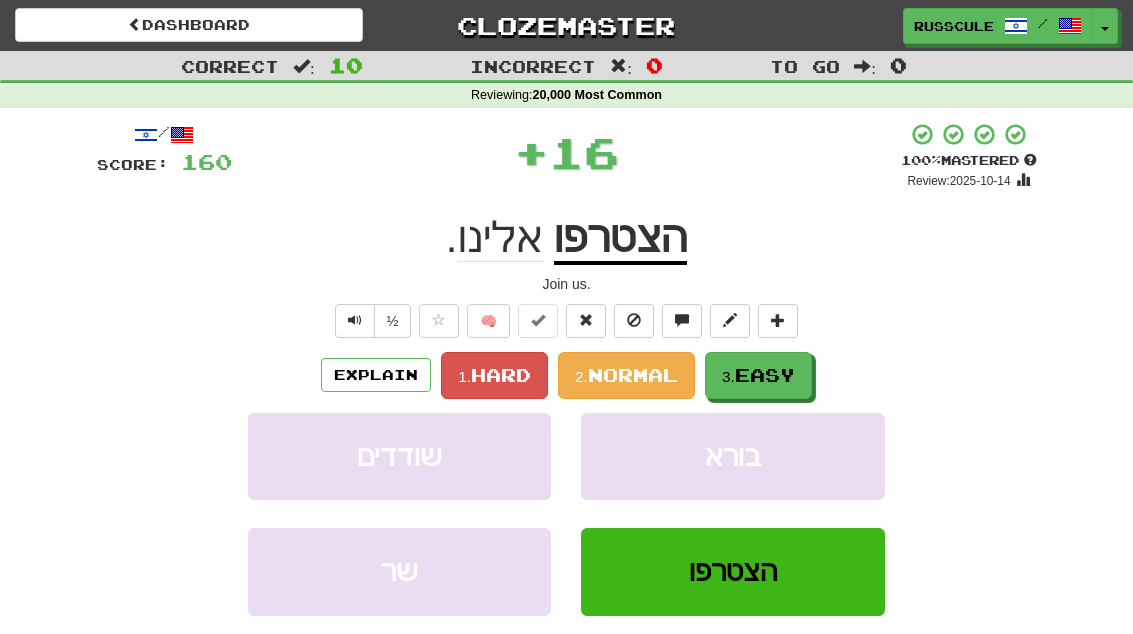 click on "3.  Easy" at bounding box center [758, 375] 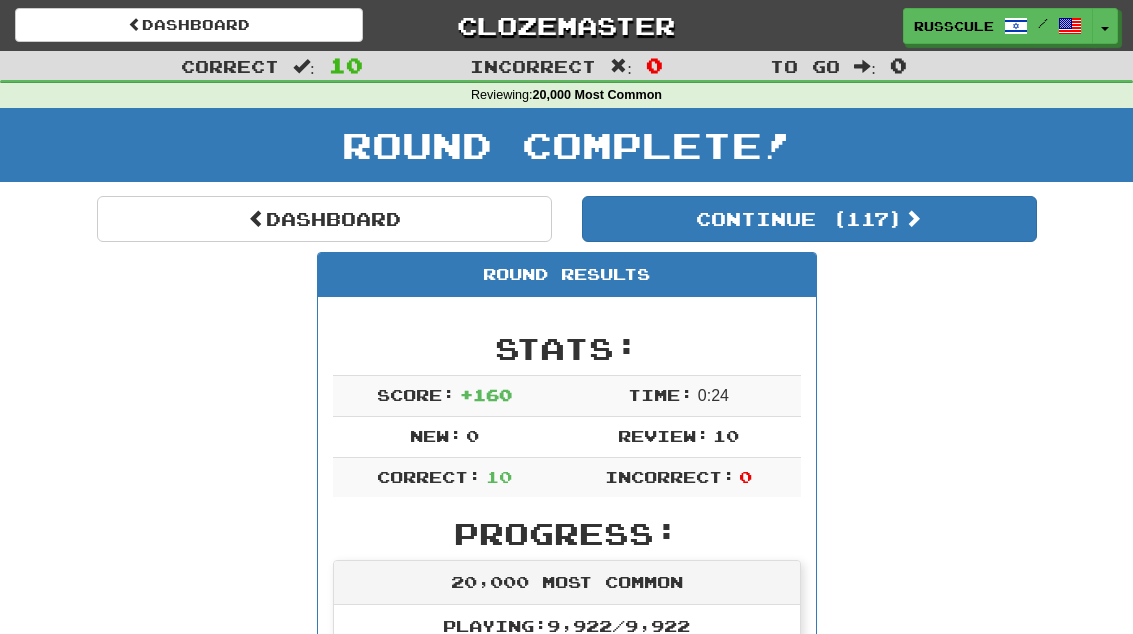 click on "Dashboard" at bounding box center [324, 219] 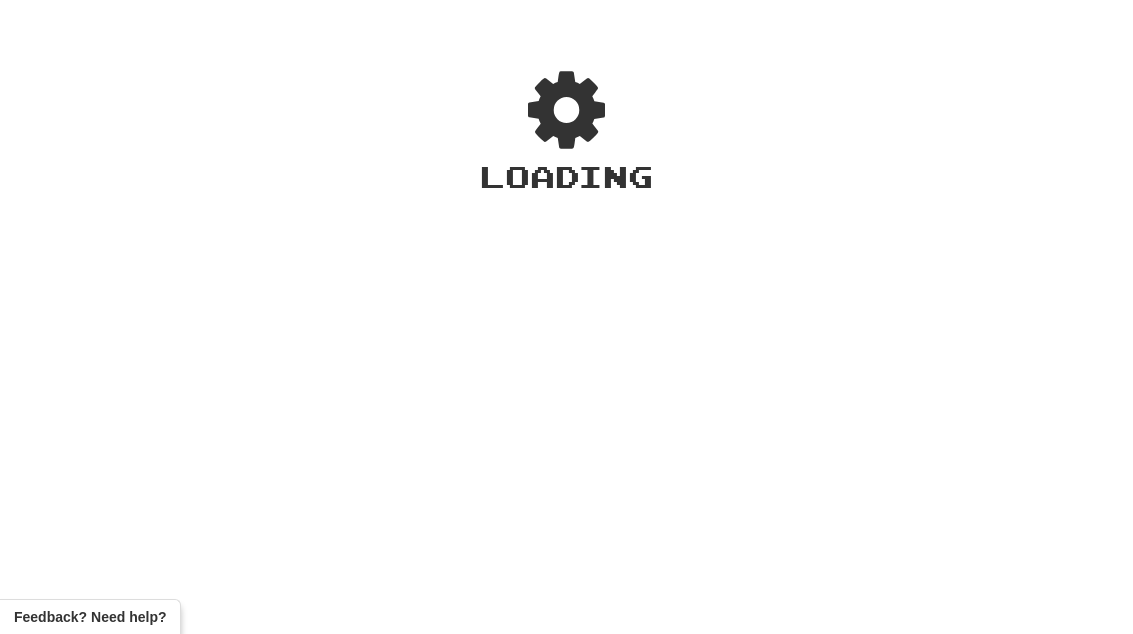 scroll, scrollTop: 0, scrollLeft: 0, axis: both 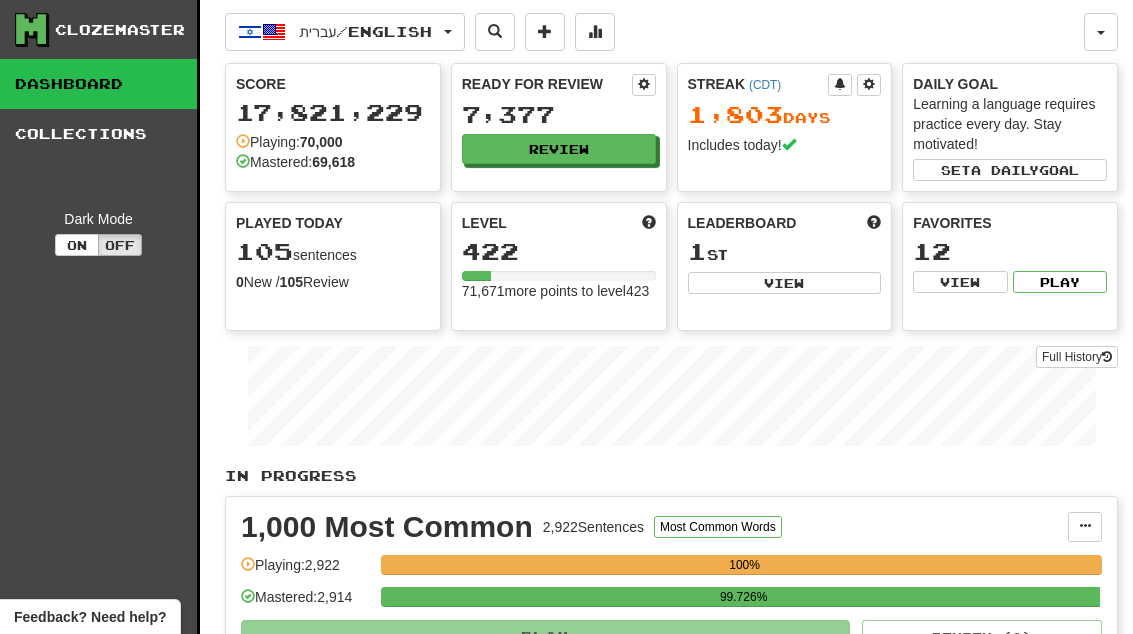 click on "View" at bounding box center [785, 283] 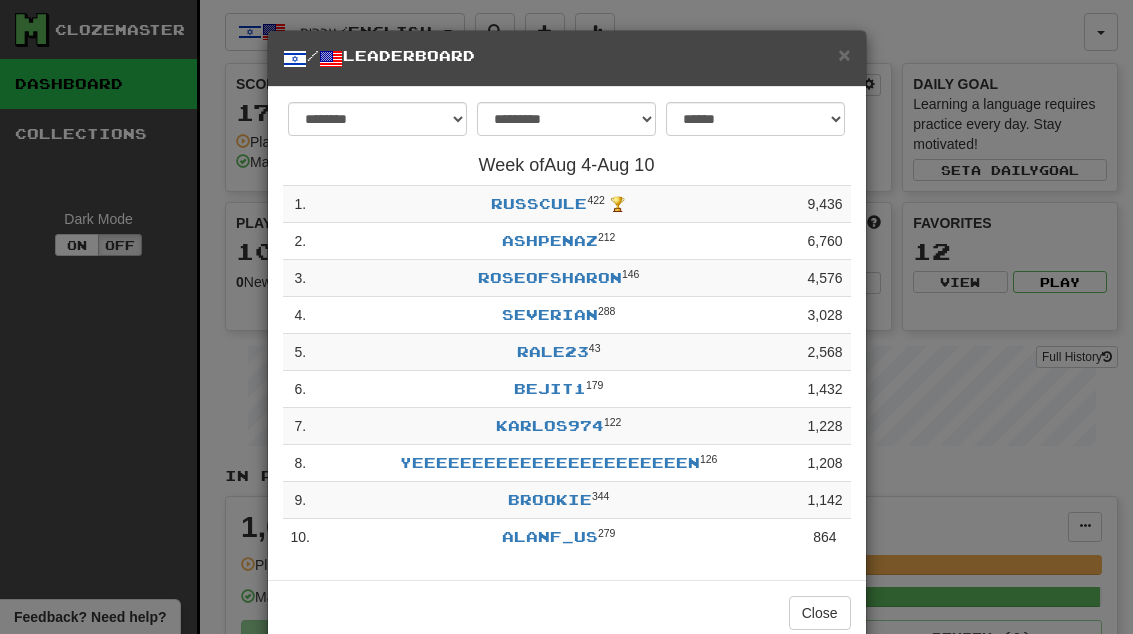 click on "×" at bounding box center (844, 54) 